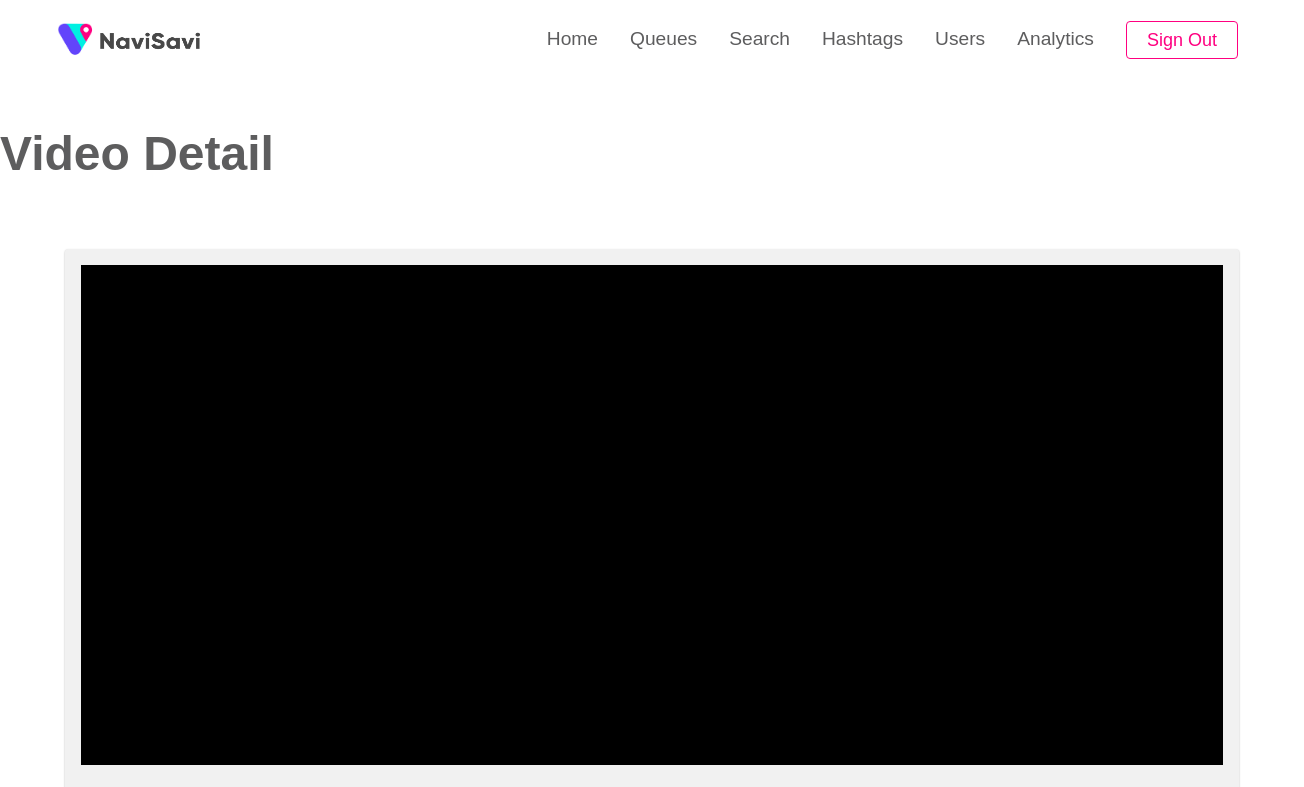 select on "****" 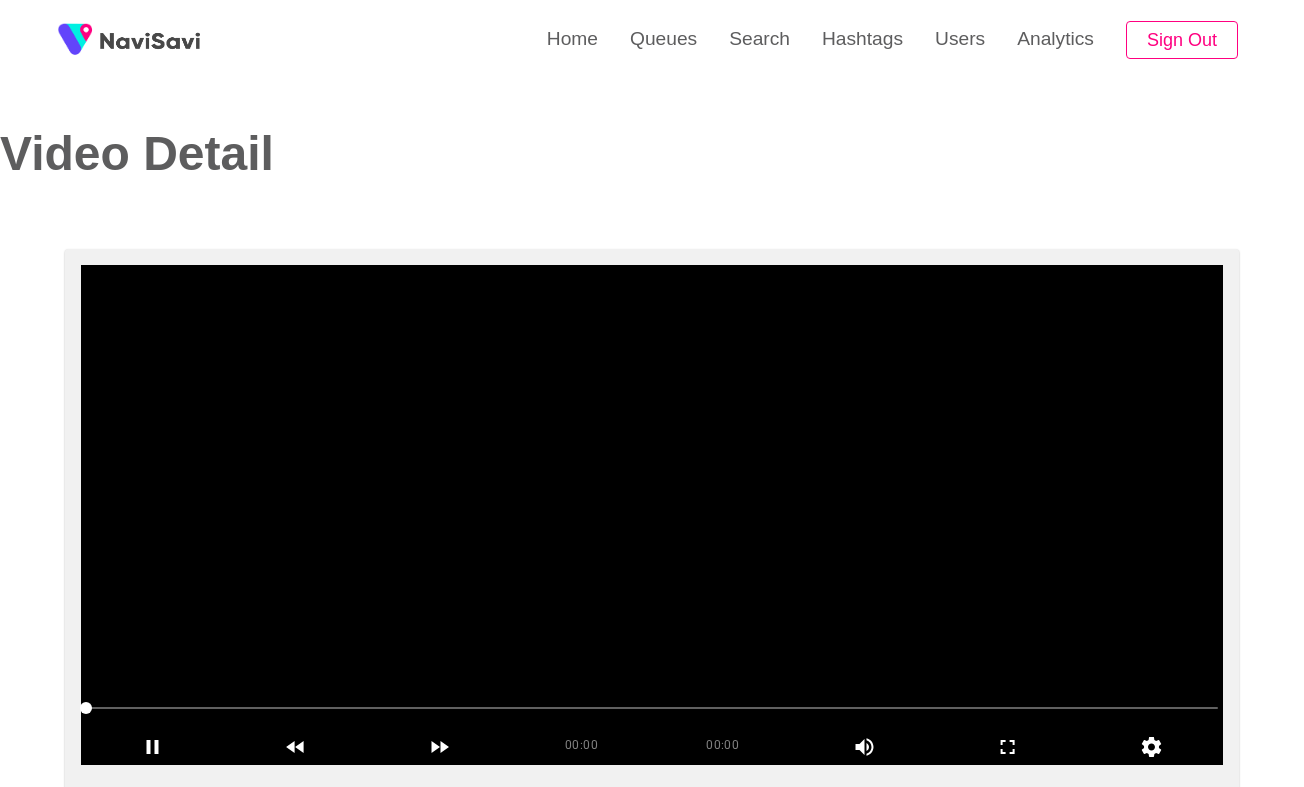 select on "**********" 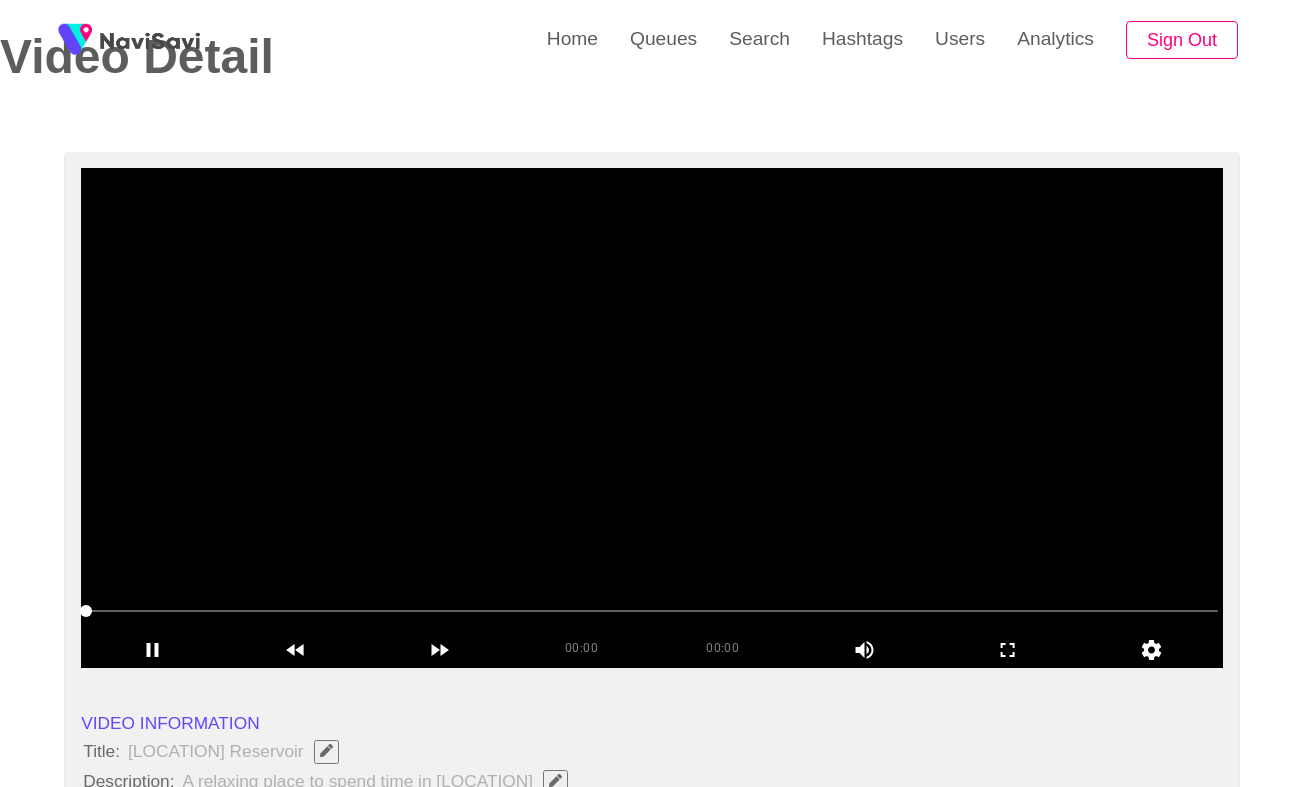 scroll, scrollTop: 103, scrollLeft: 1, axis: both 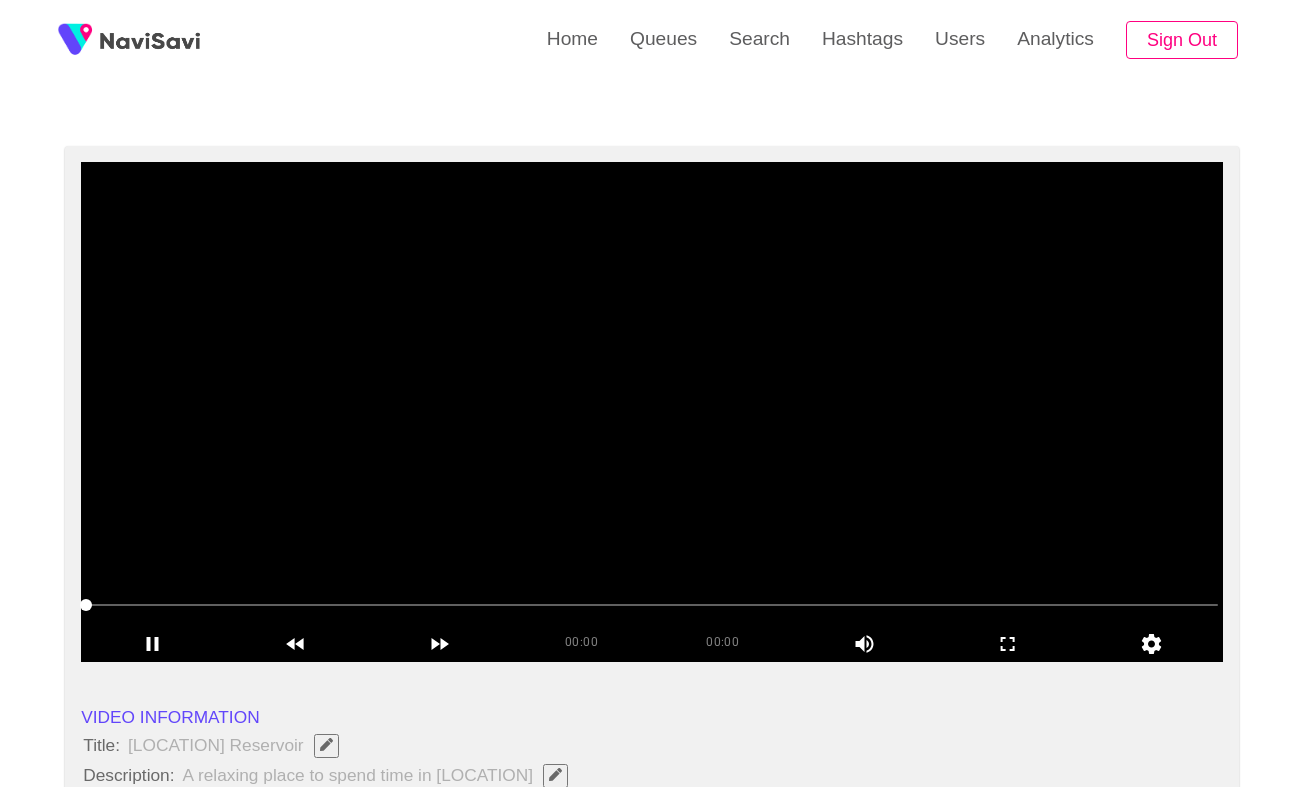 click at bounding box center [652, 412] 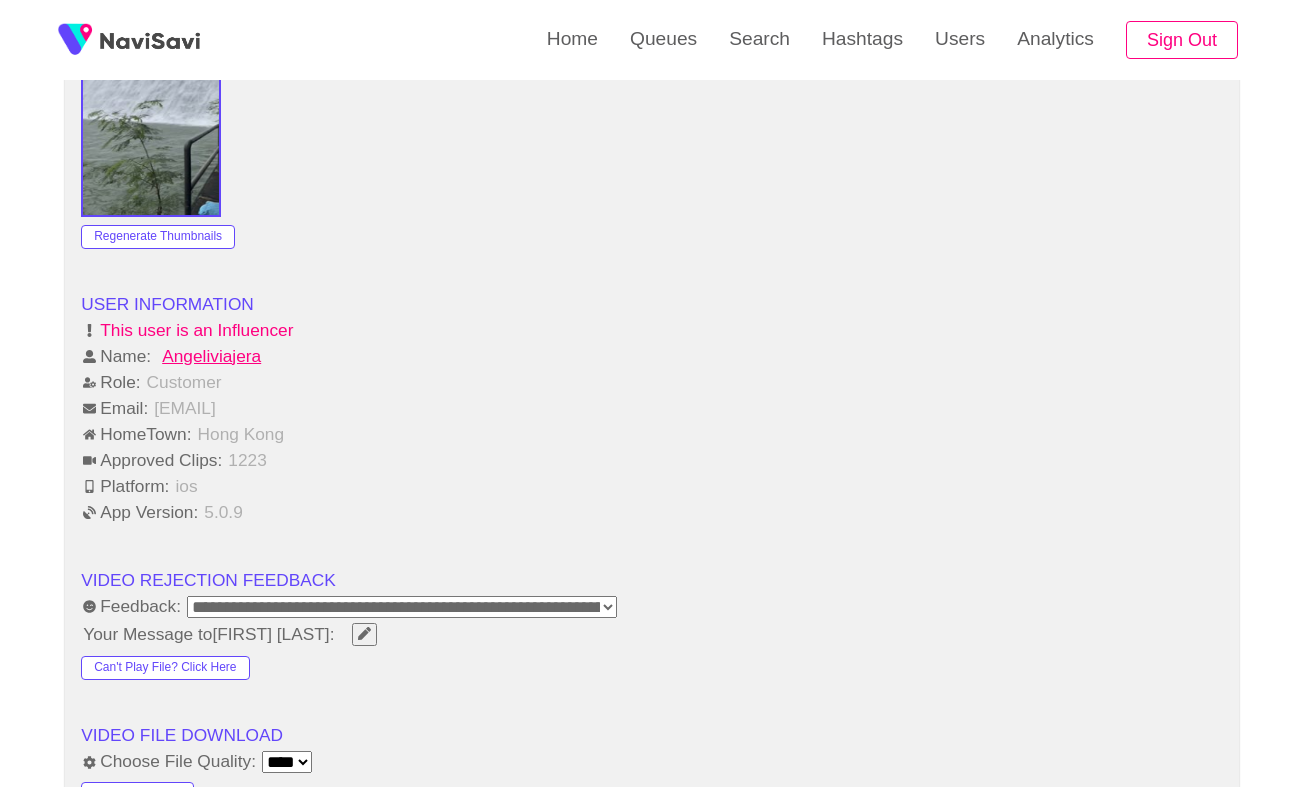 scroll, scrollTop: 2335, scrollLeft: 0, axis: vertical 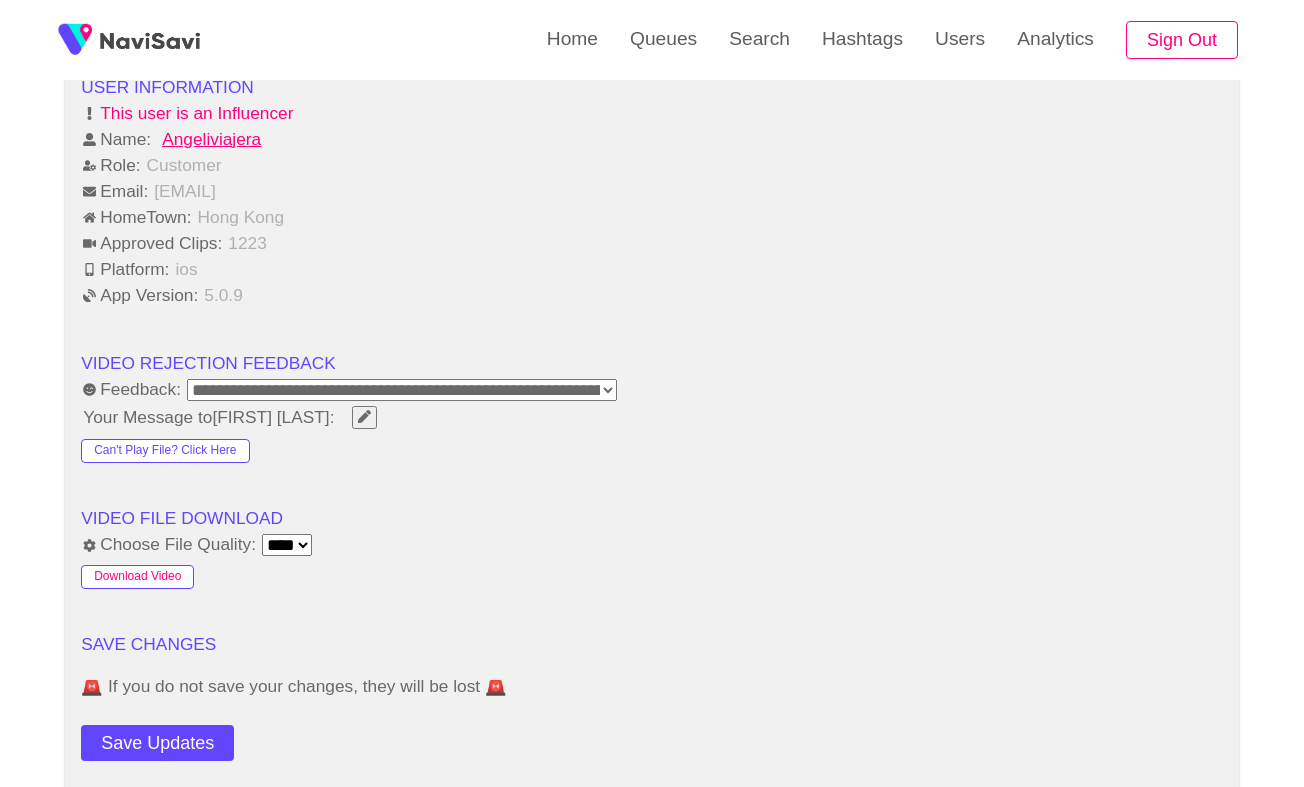 click on "Download Video" at bounding box center (137, 577) 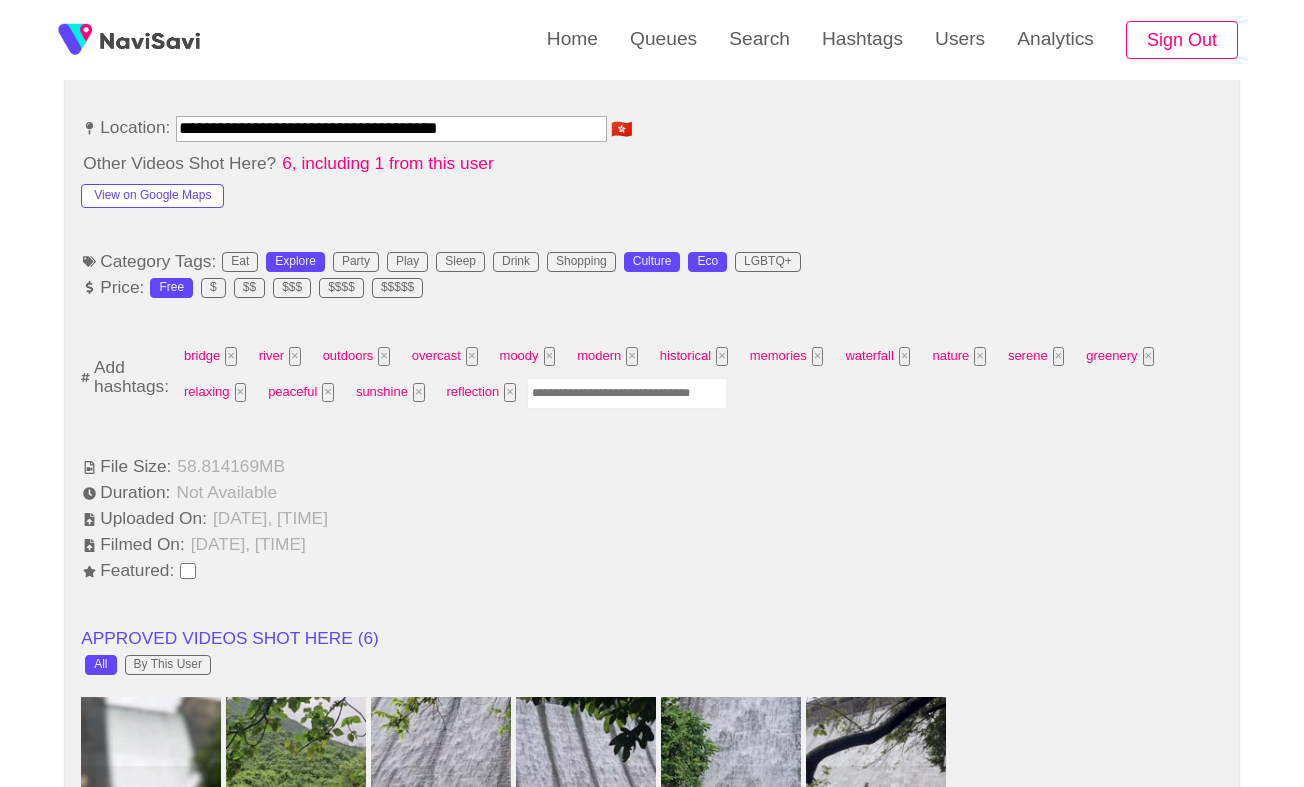 click on "File Size:   58.814169  MB" at bounding box center [652, 467] 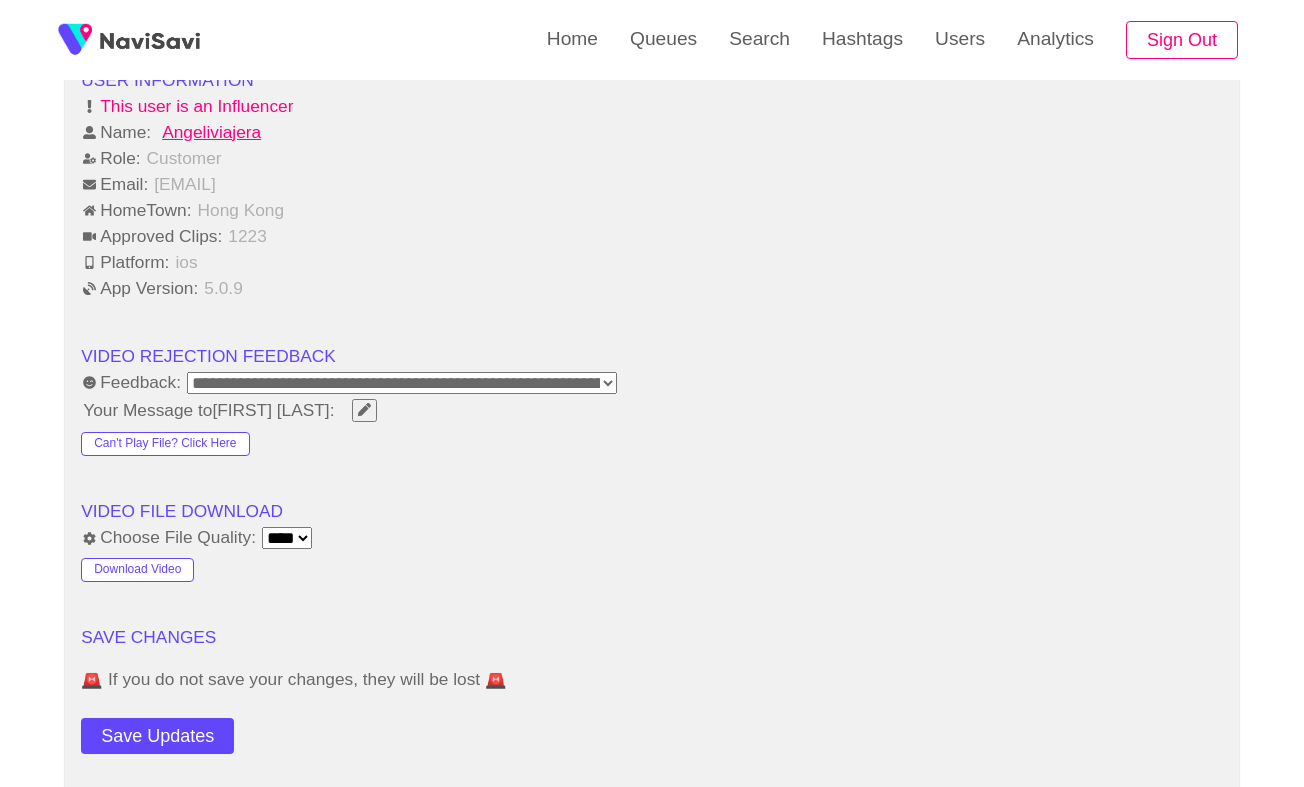 scroll, scrollTop: 2549, scrollLeft: 0, axis: vertical 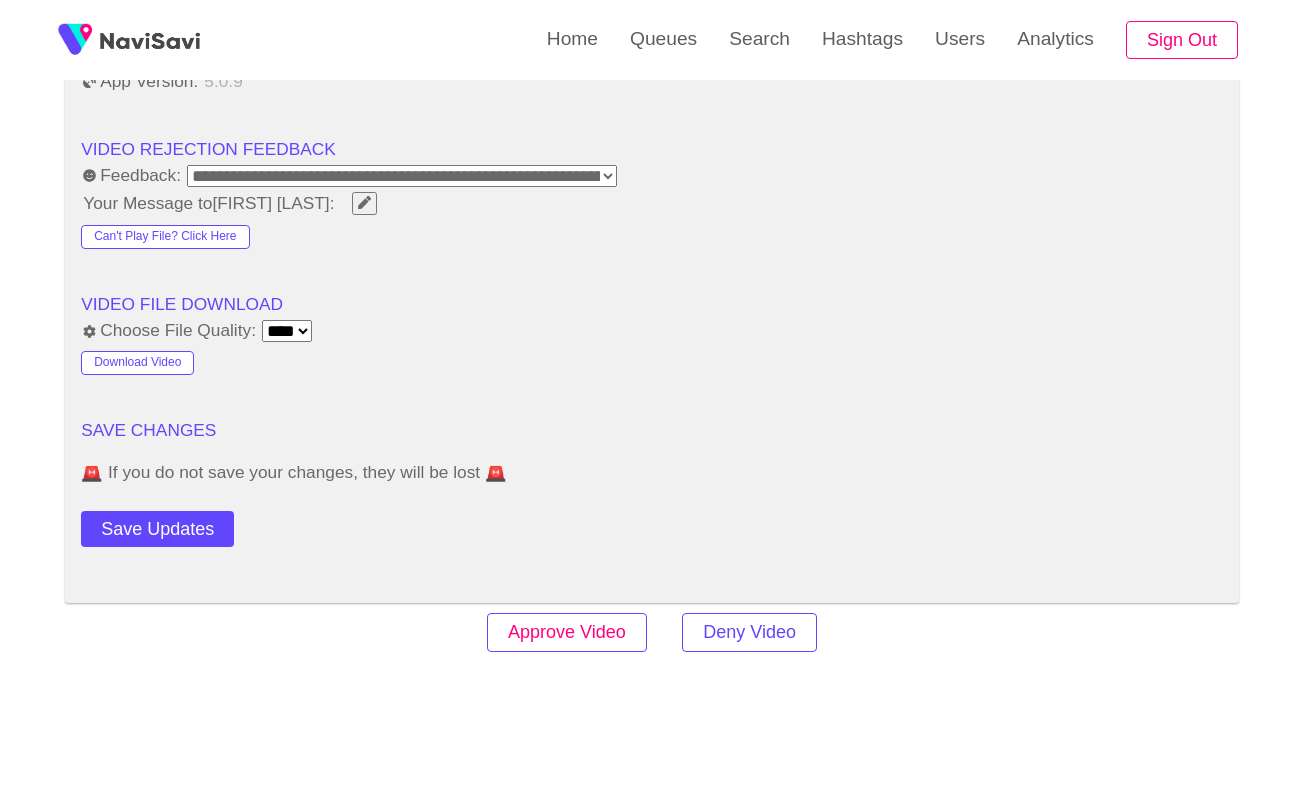 click on "Approve Video" at bounding box center [567, 632] 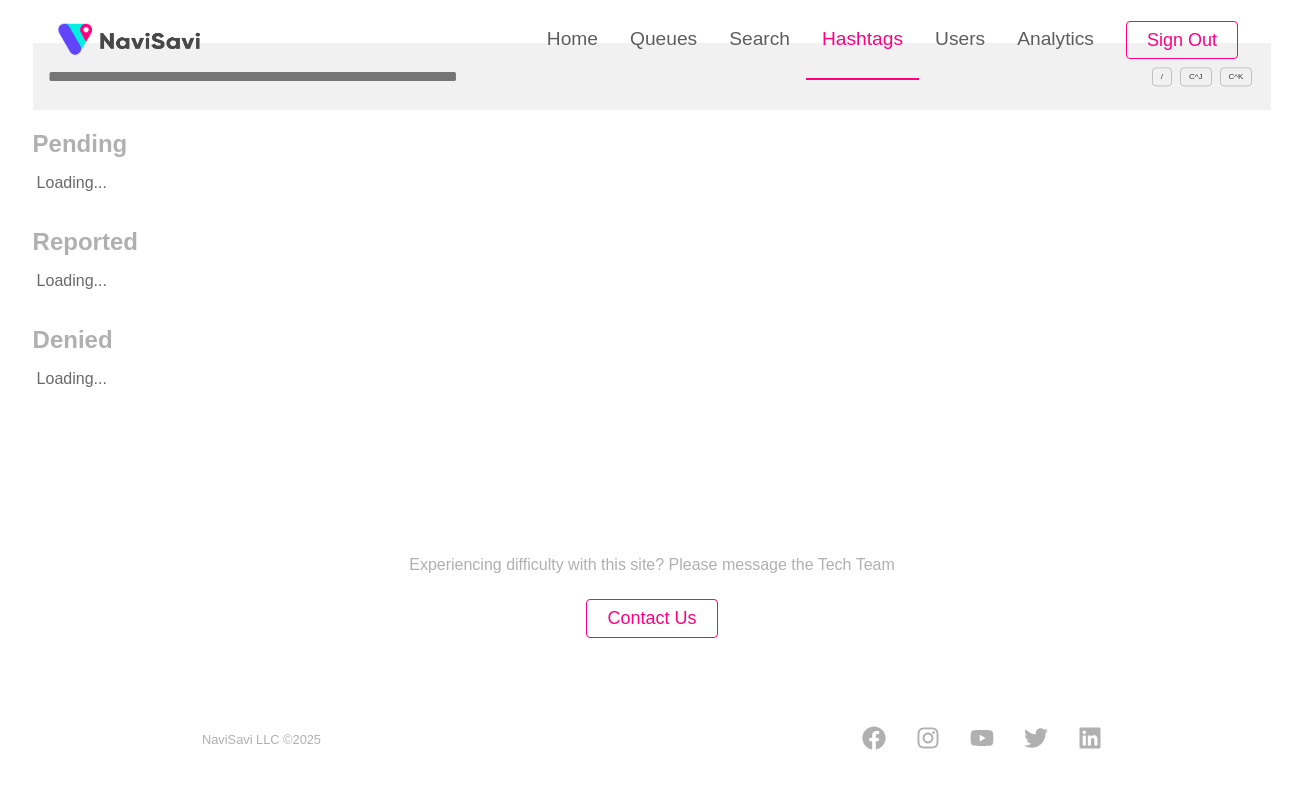 scroll, scrollTop: 0, scrollLeft: 0, axis: both 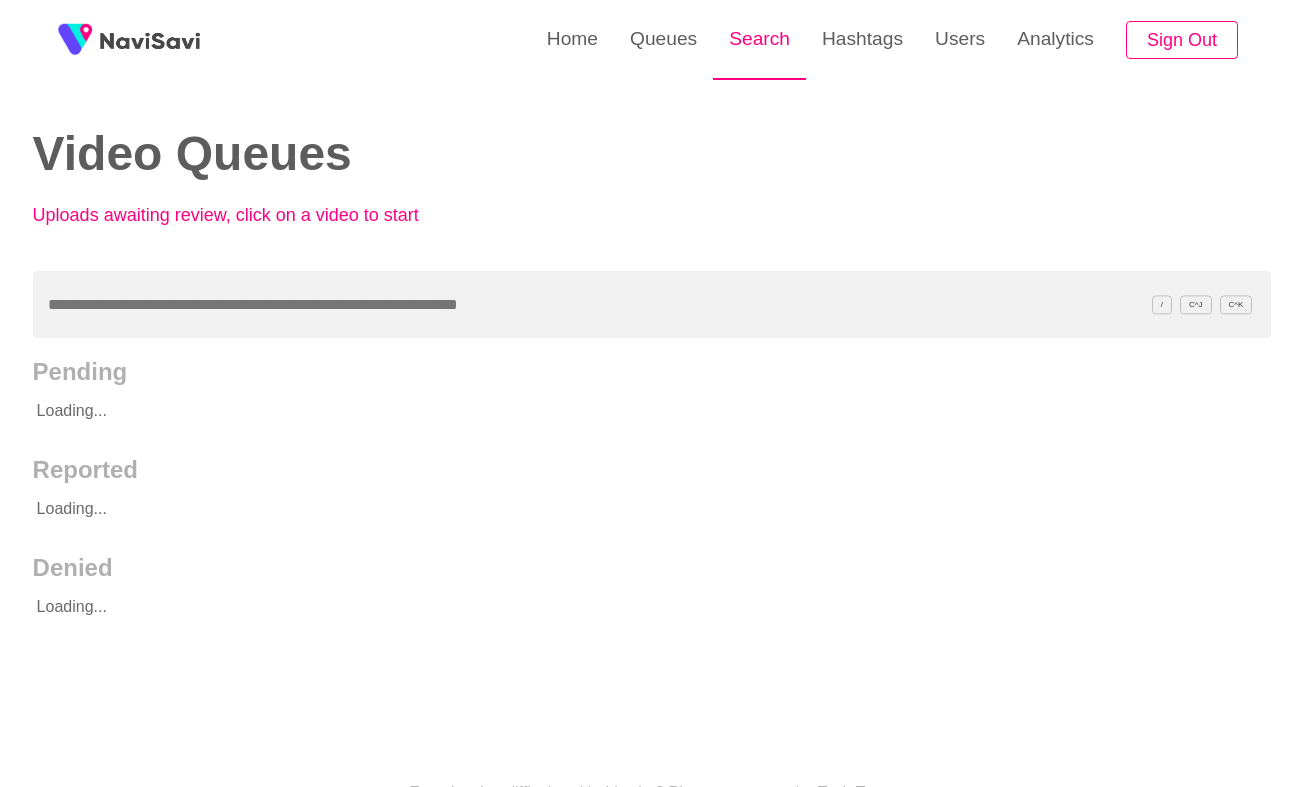 click on "Search" at bounding box center (759, 39) 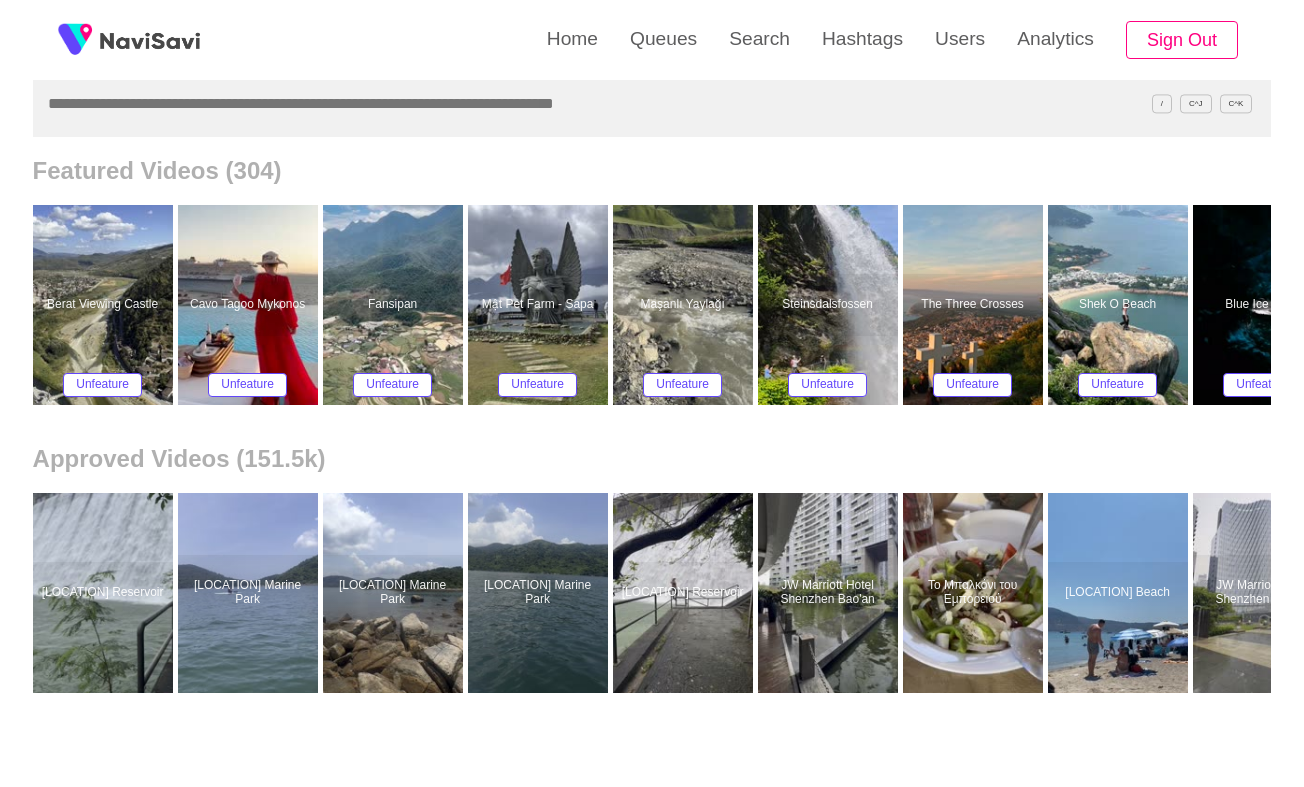 scroll, scrollTop: 250, scrollLeft: 0, axis: vertical 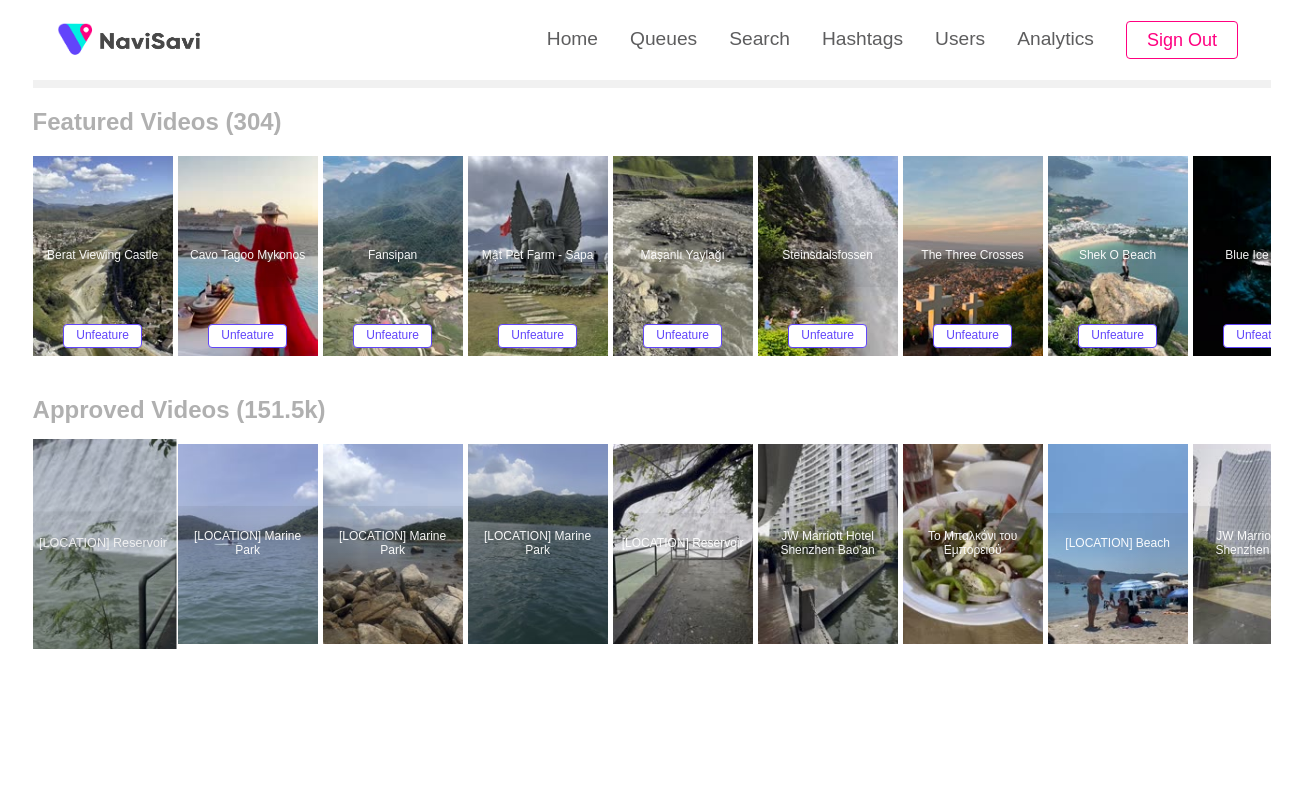 click at bounding box center [102, 544] 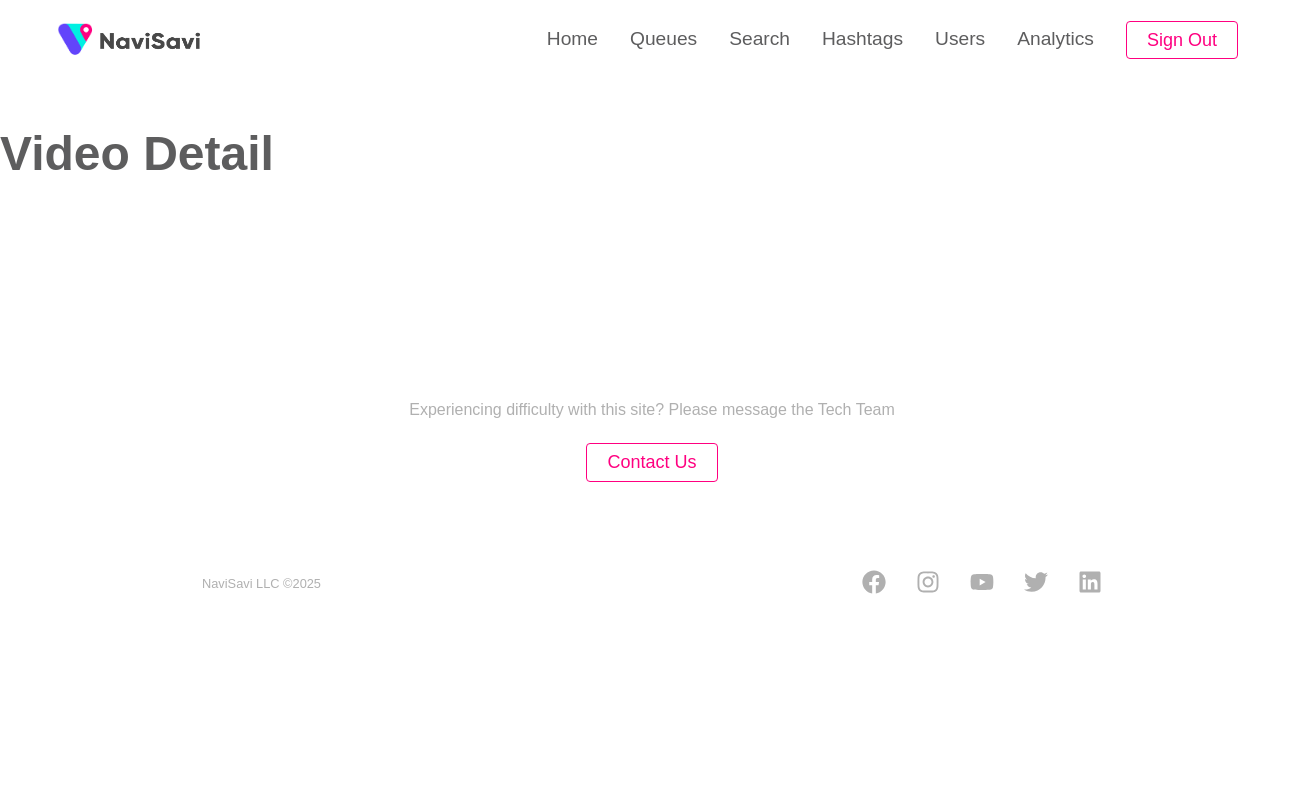 scroll, scrollTop: 0, scrollLeft: 0, axis: both 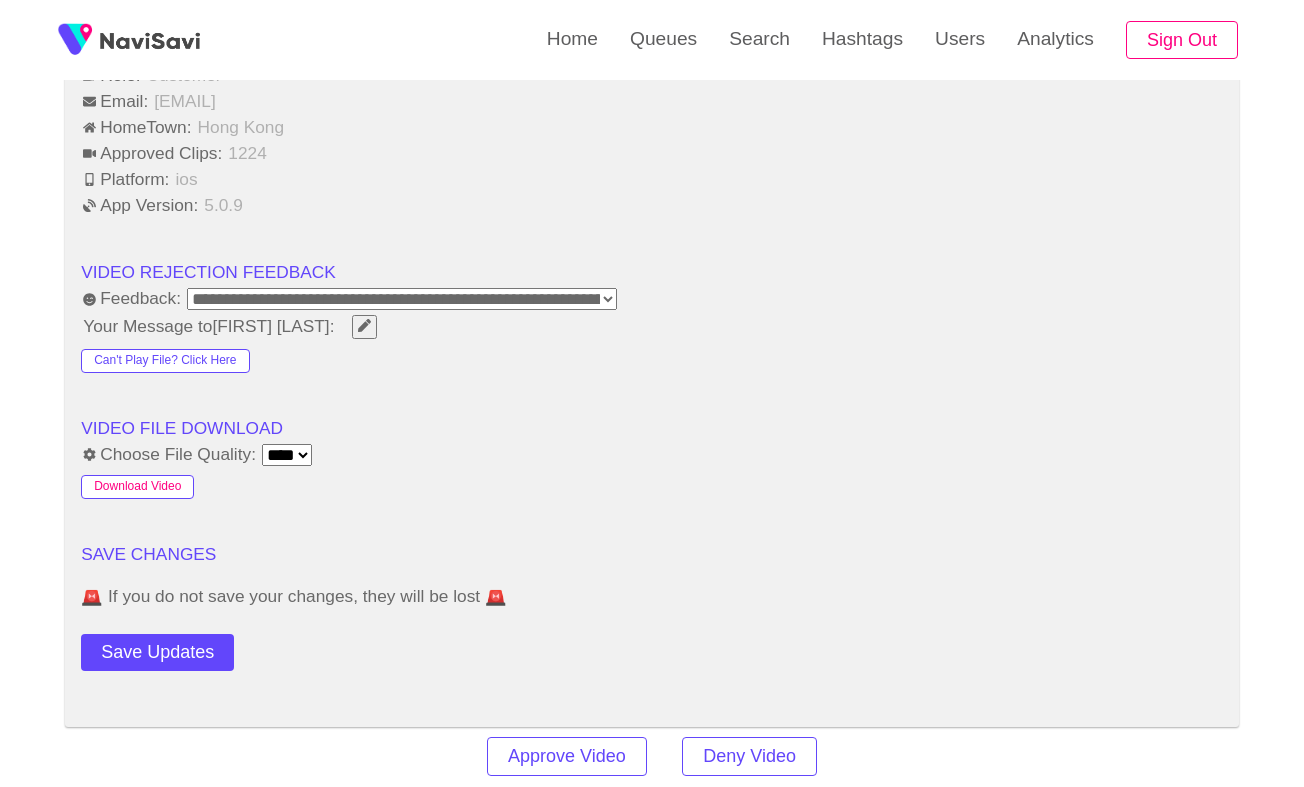 click on "Download Video" at bounding box center [137, 487] 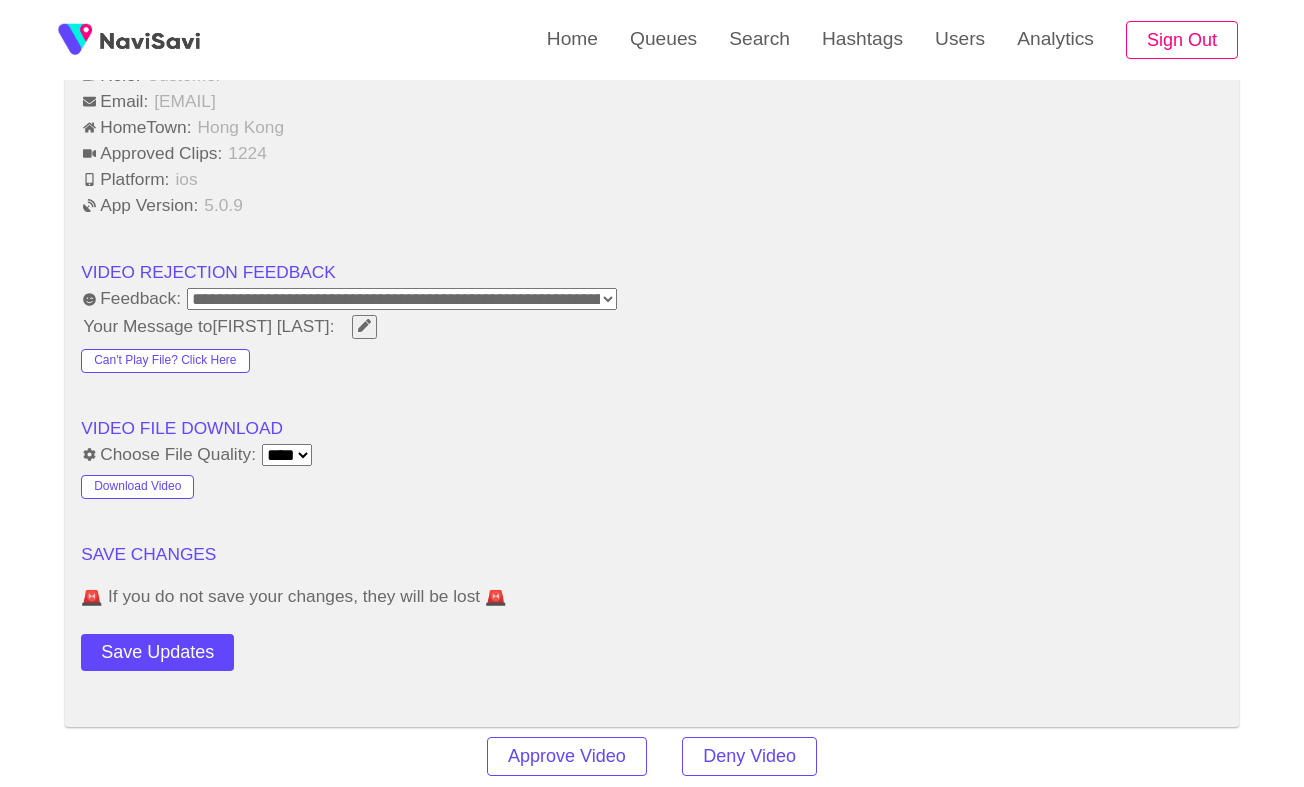 click on "**********" at bounding box center [652, -501] 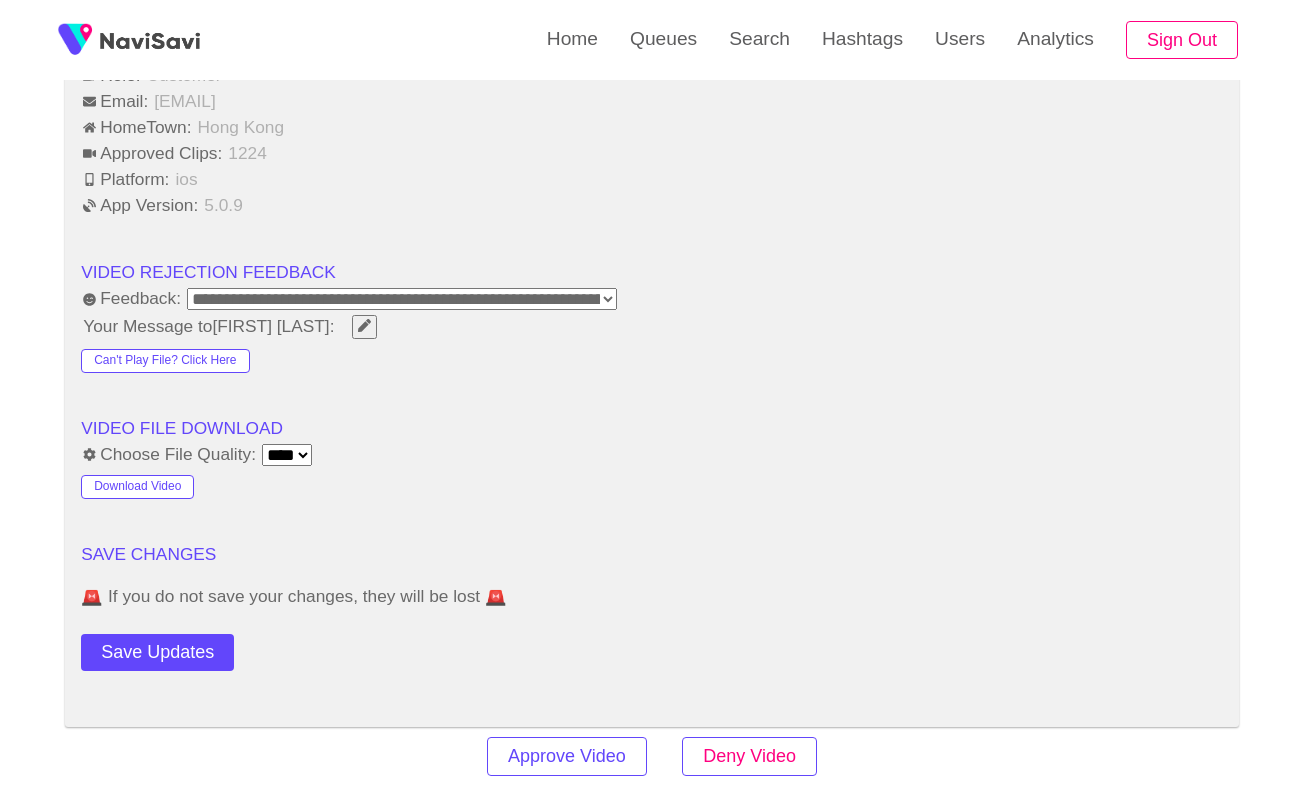 click on "Deny Video" at bounding box center [749, 756] 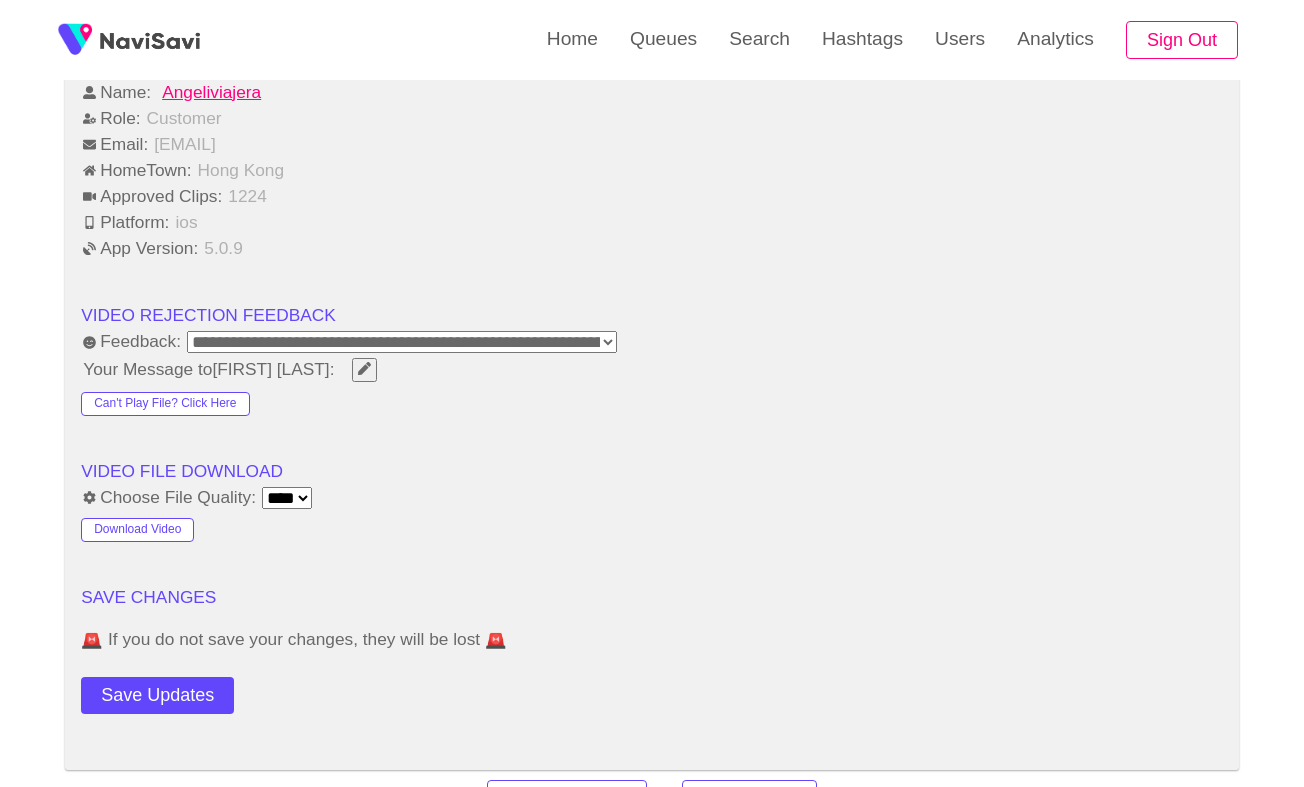 scroll, scrollTop: 2364, scrollLeft: 0, axis: vertical 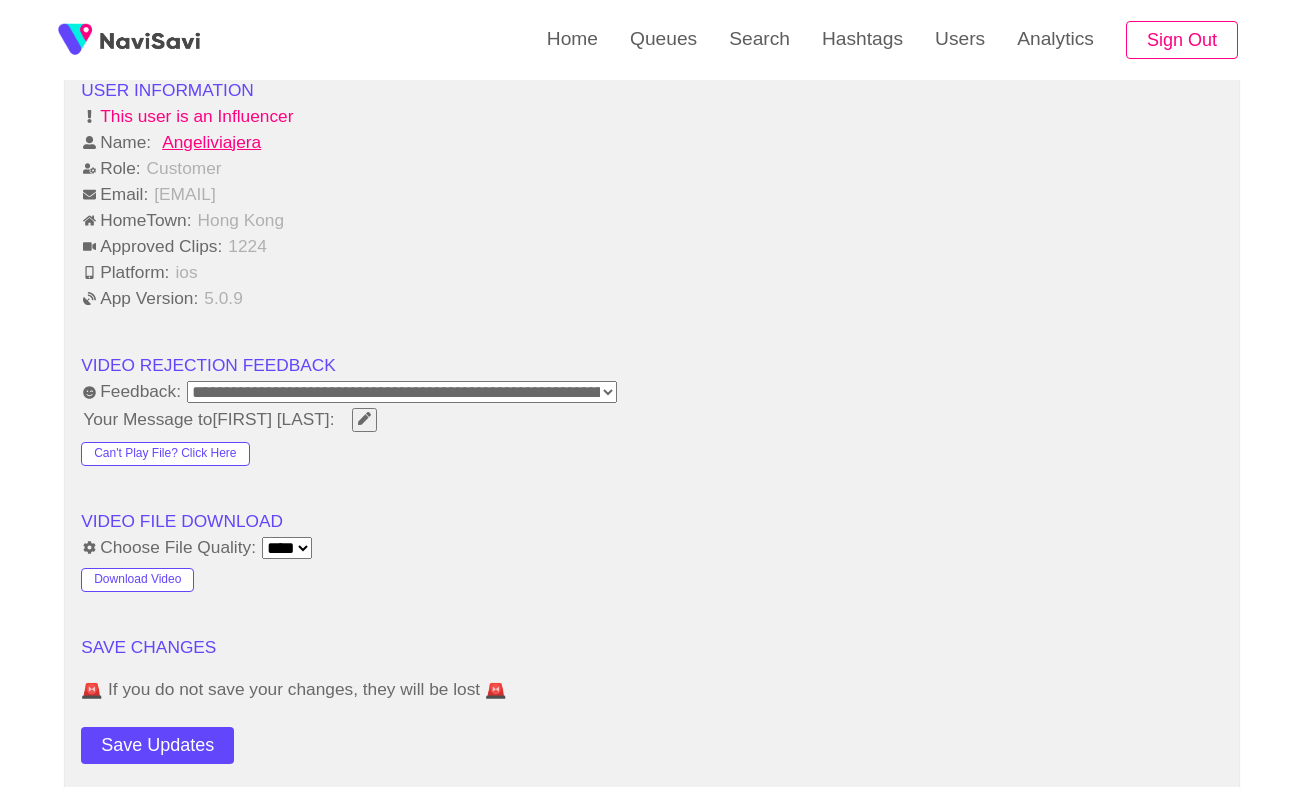 select on "**********" 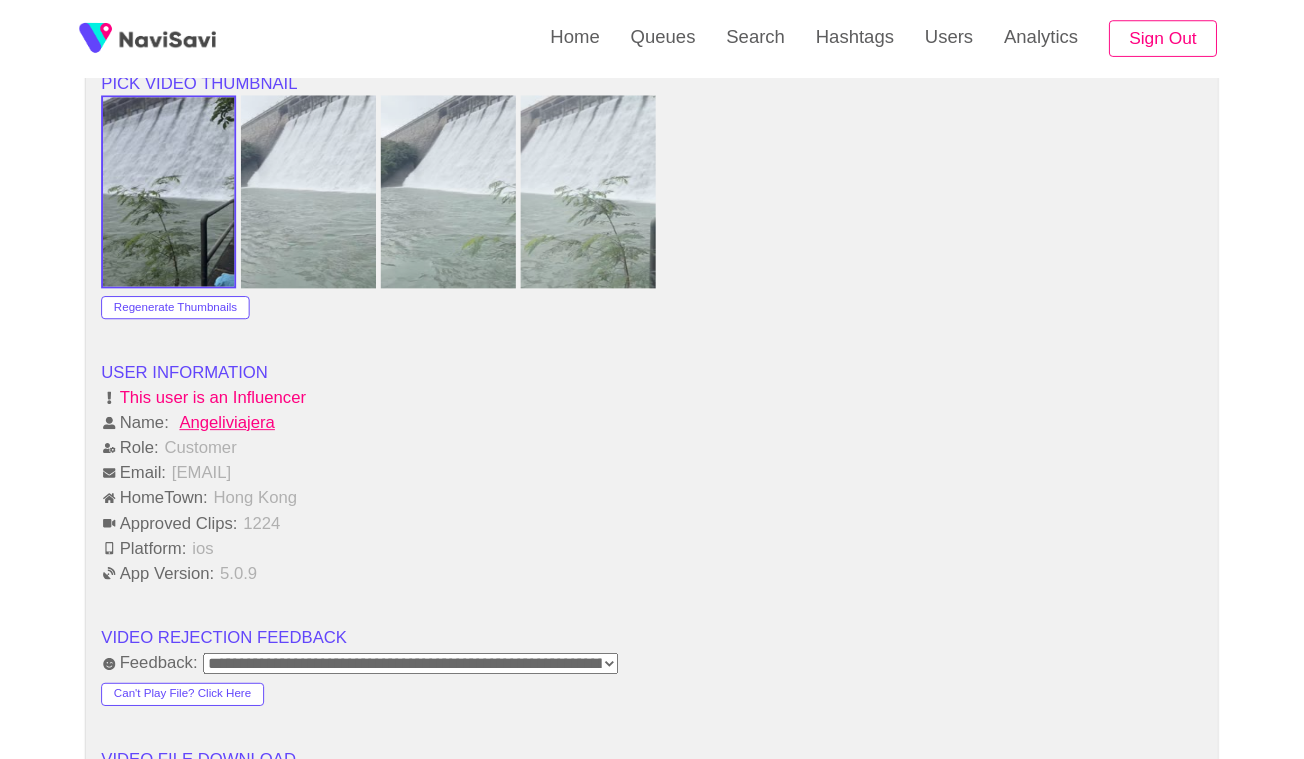 scroll, scrollTop: 2011, scrollLeft: 0, axis: vertical 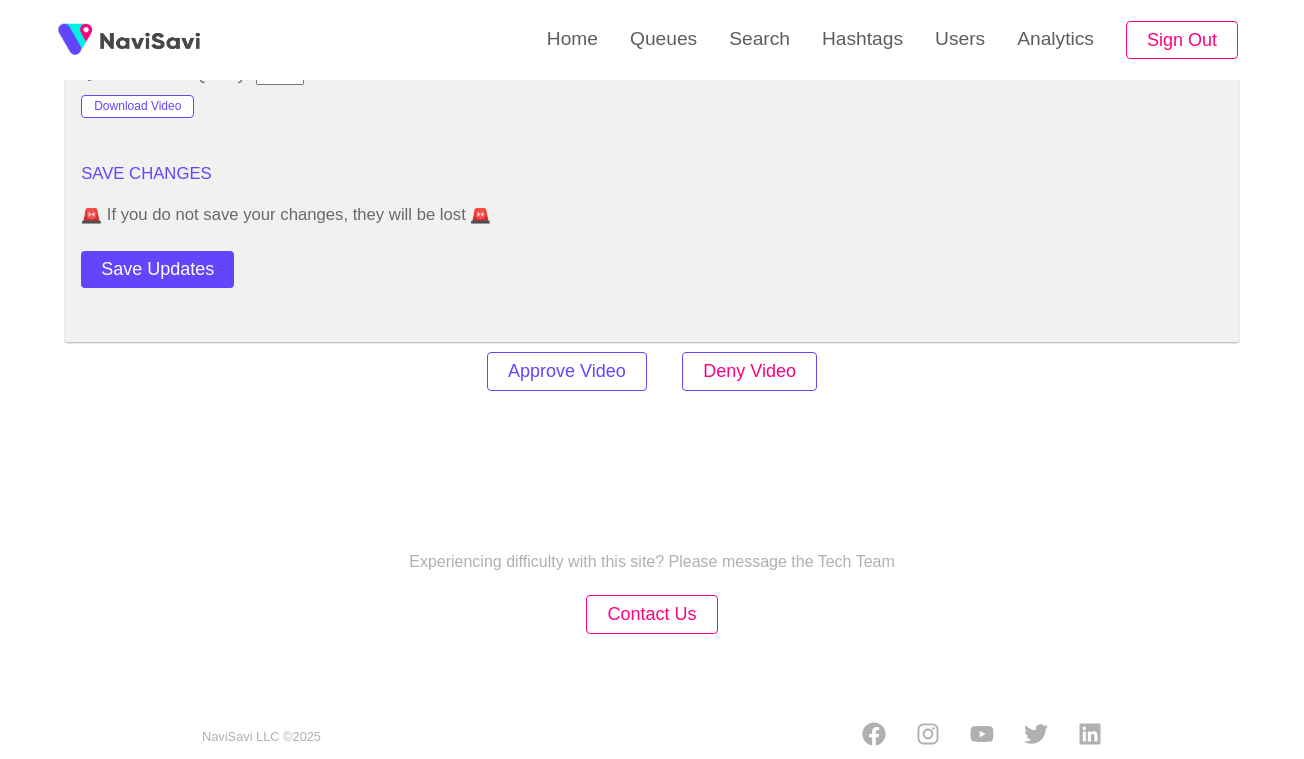 click on "Deny Video" at bounding box center (749, 371) 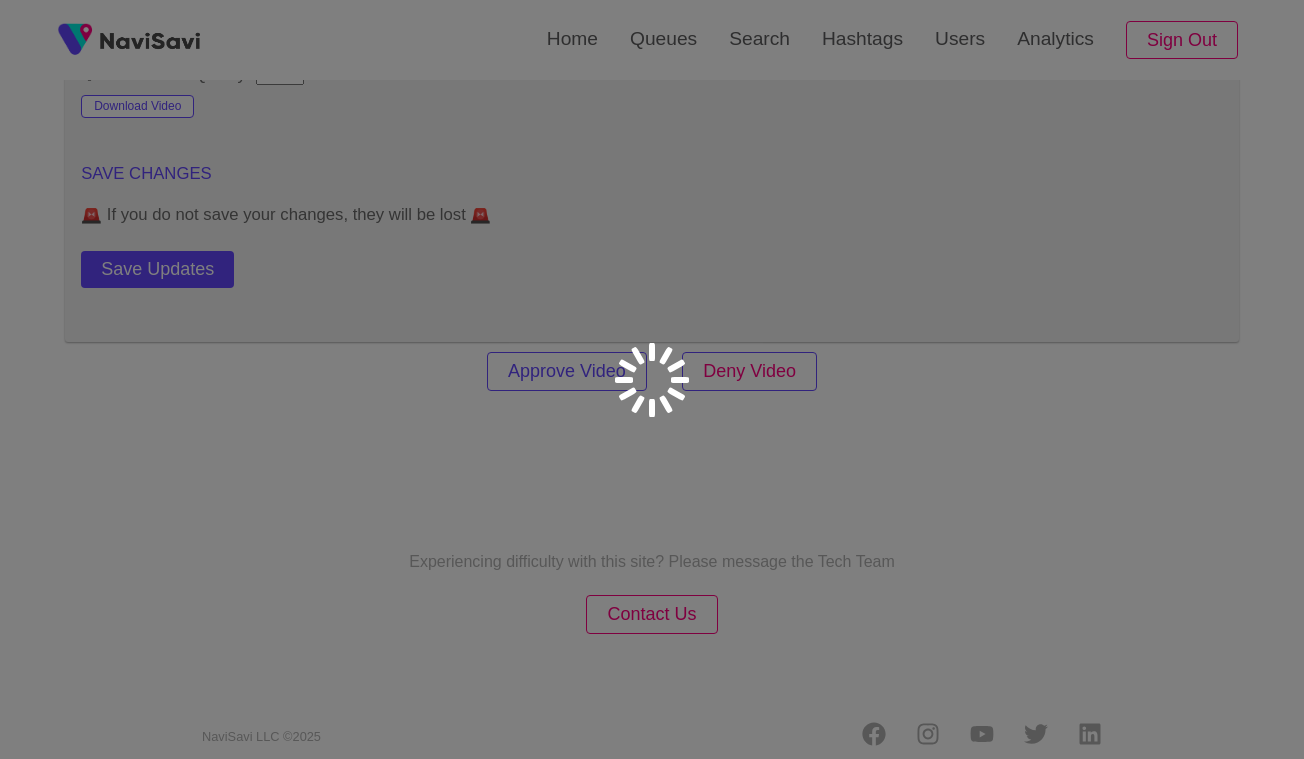 scroll, scrollTop: 2784, scrollLeft: 0, axis: vertical 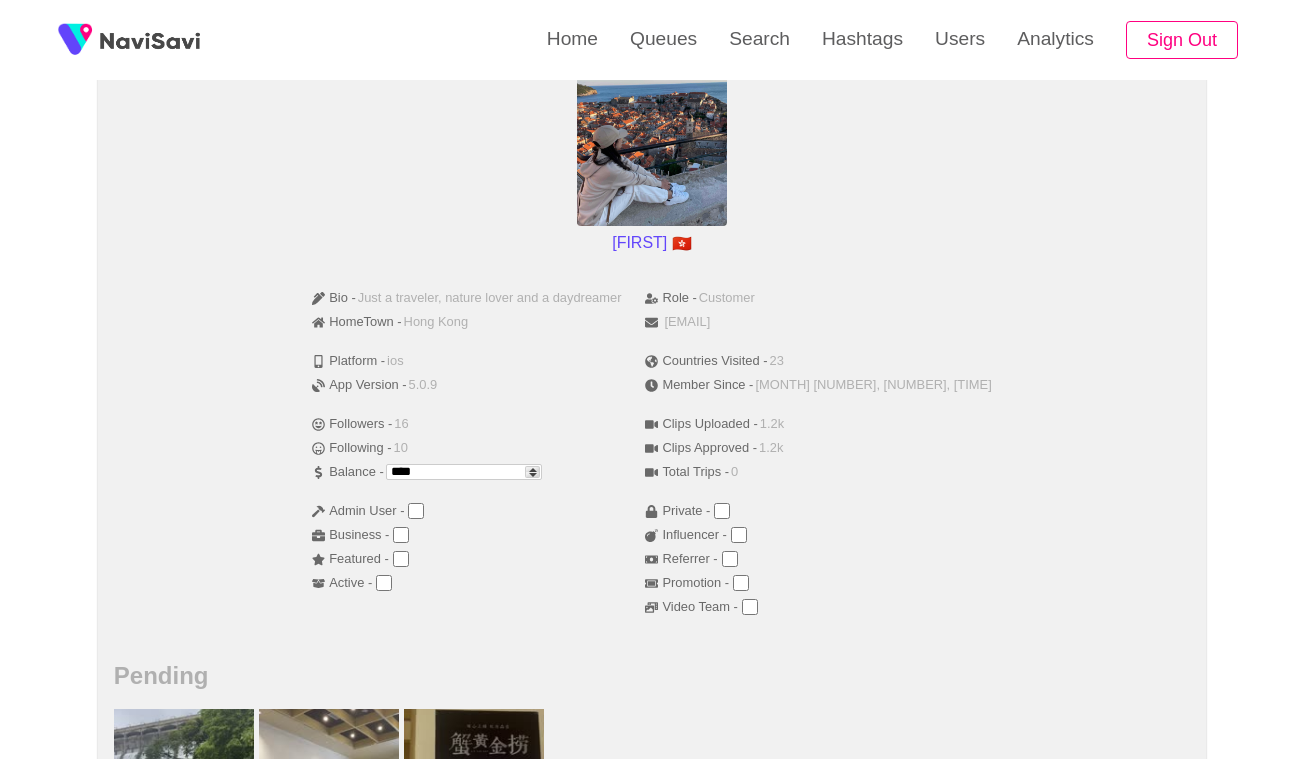 click on "****" at bounding box center (464, 472) 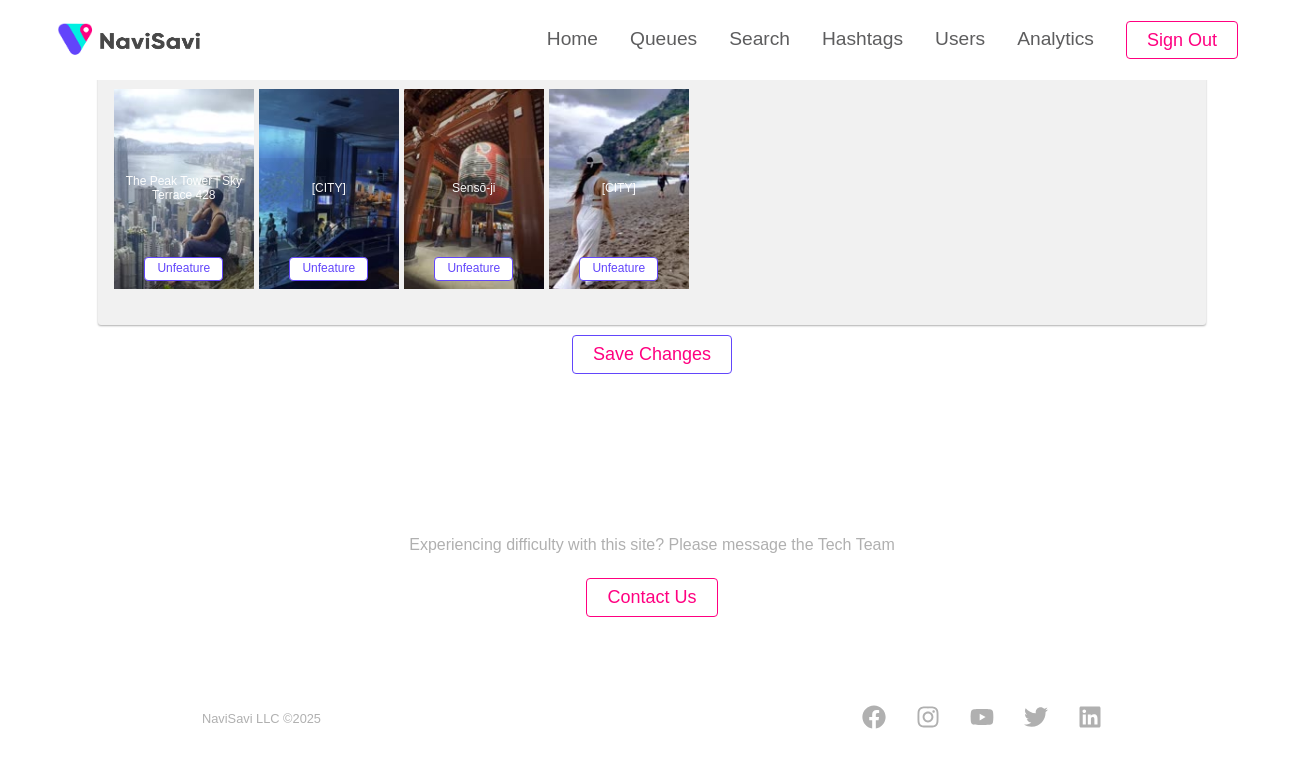 click on "Save Changes" at bounding box center [652, 354] 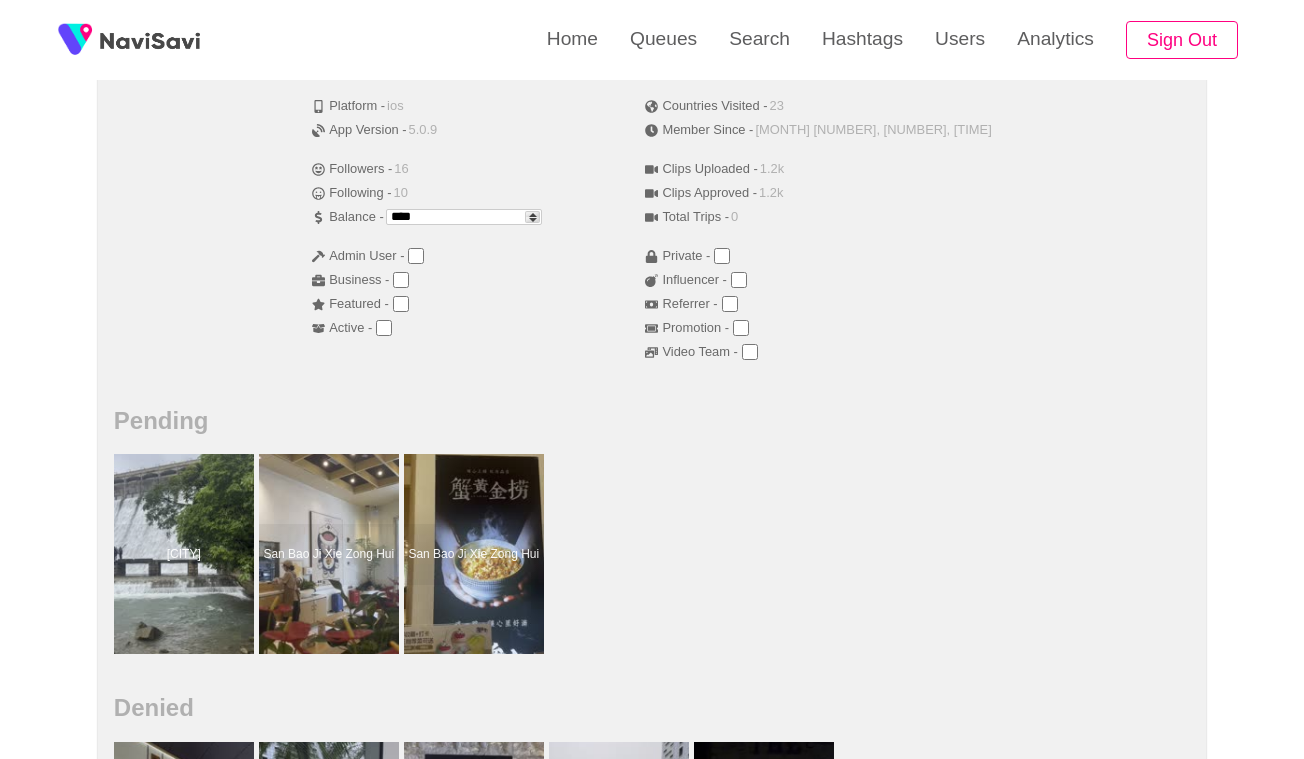 scroll, scrollTop: 261, scrollLeft: 0, axis: vertical 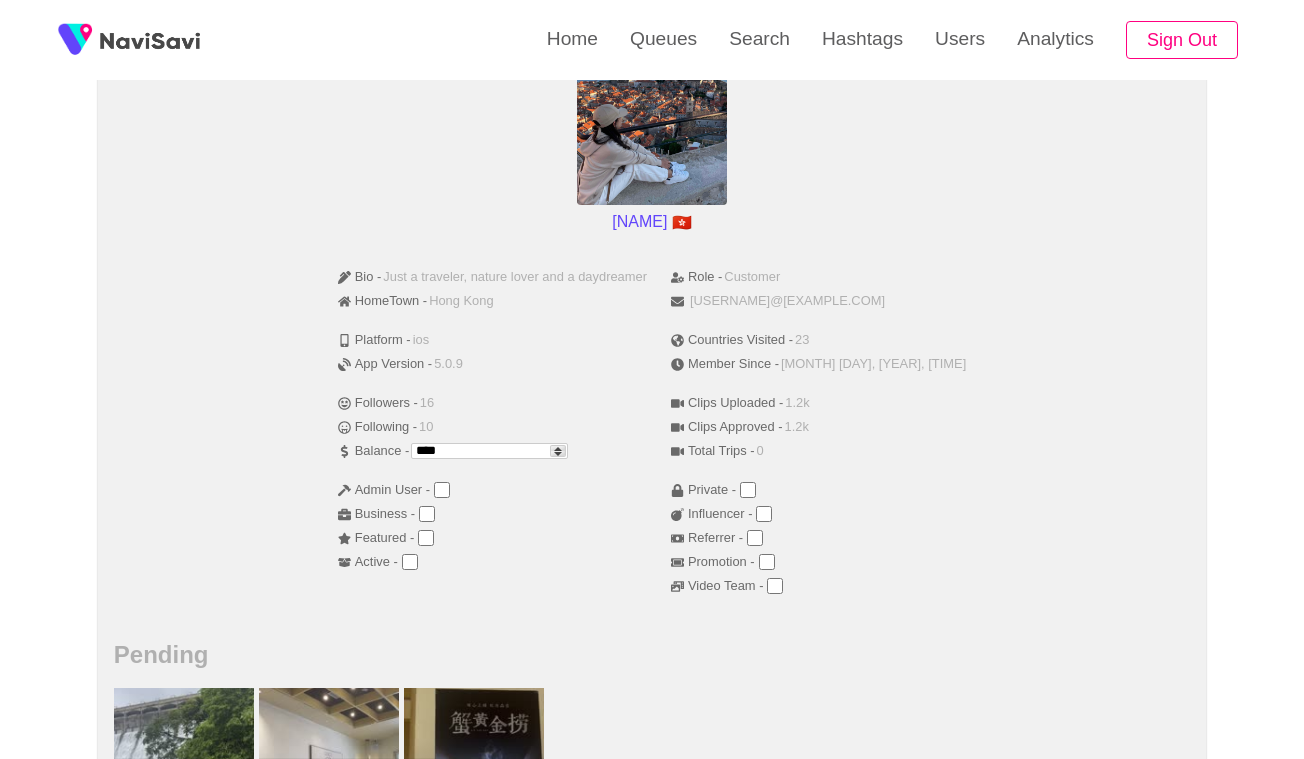 click on "****" at bounding box center (489, 451) 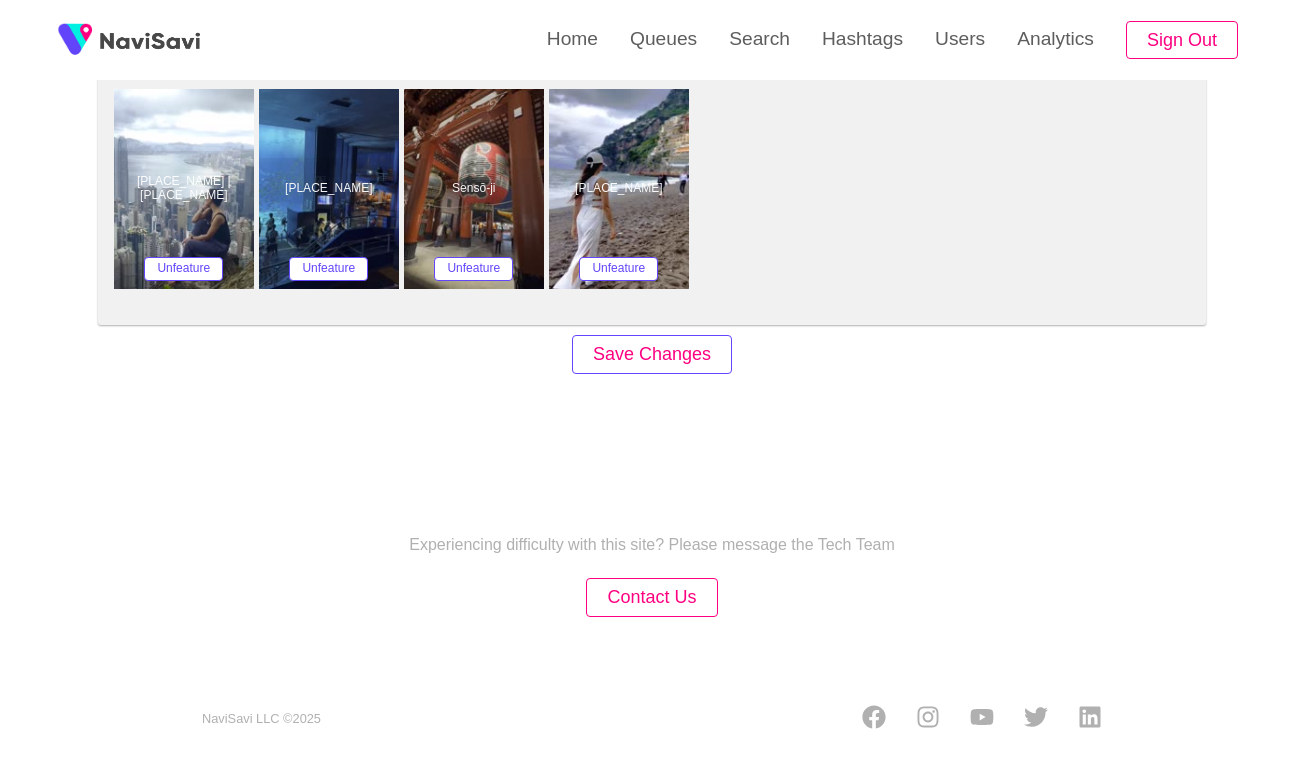 scroll, scrollTop: 1671, scrollLeft: 0, axis: vertical 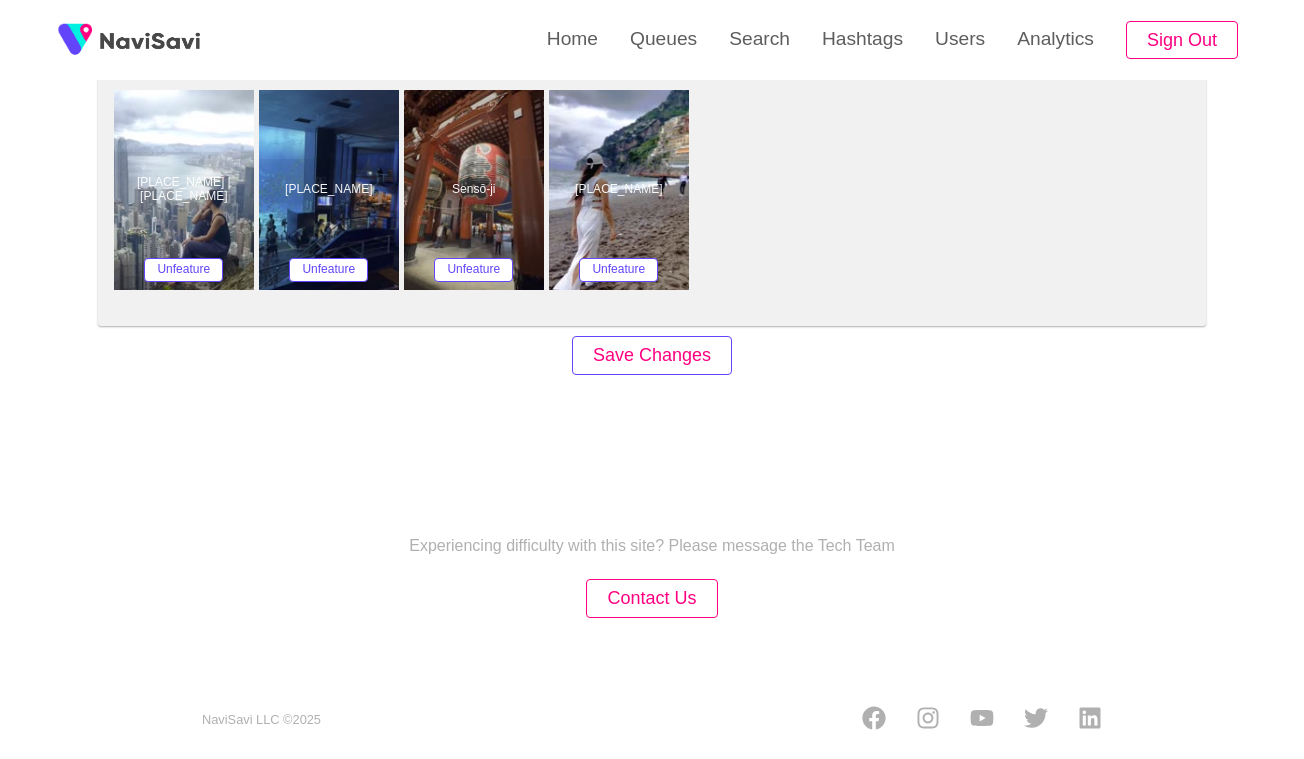 click on "Save Changes" at bounding box center (652, 355) 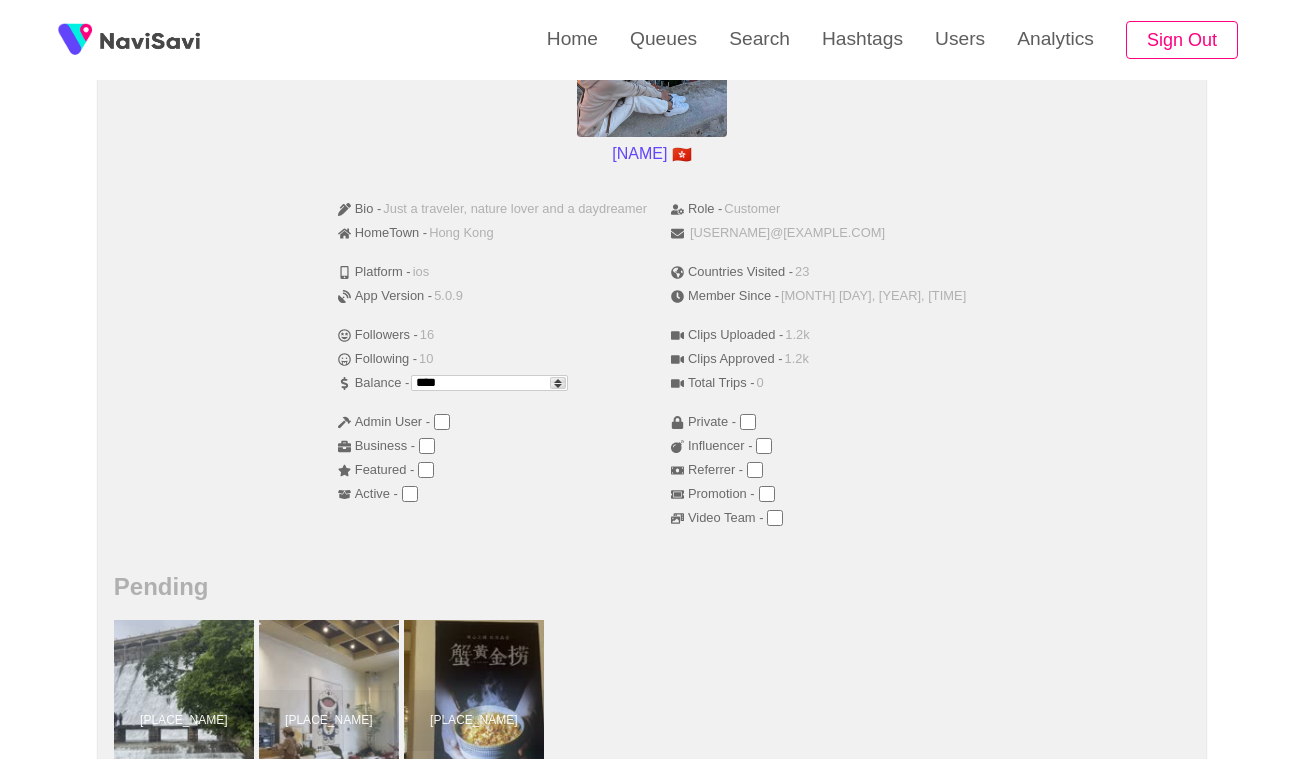 scroll, scrollTop: 277, scrollLeft: 0, axis: vertical 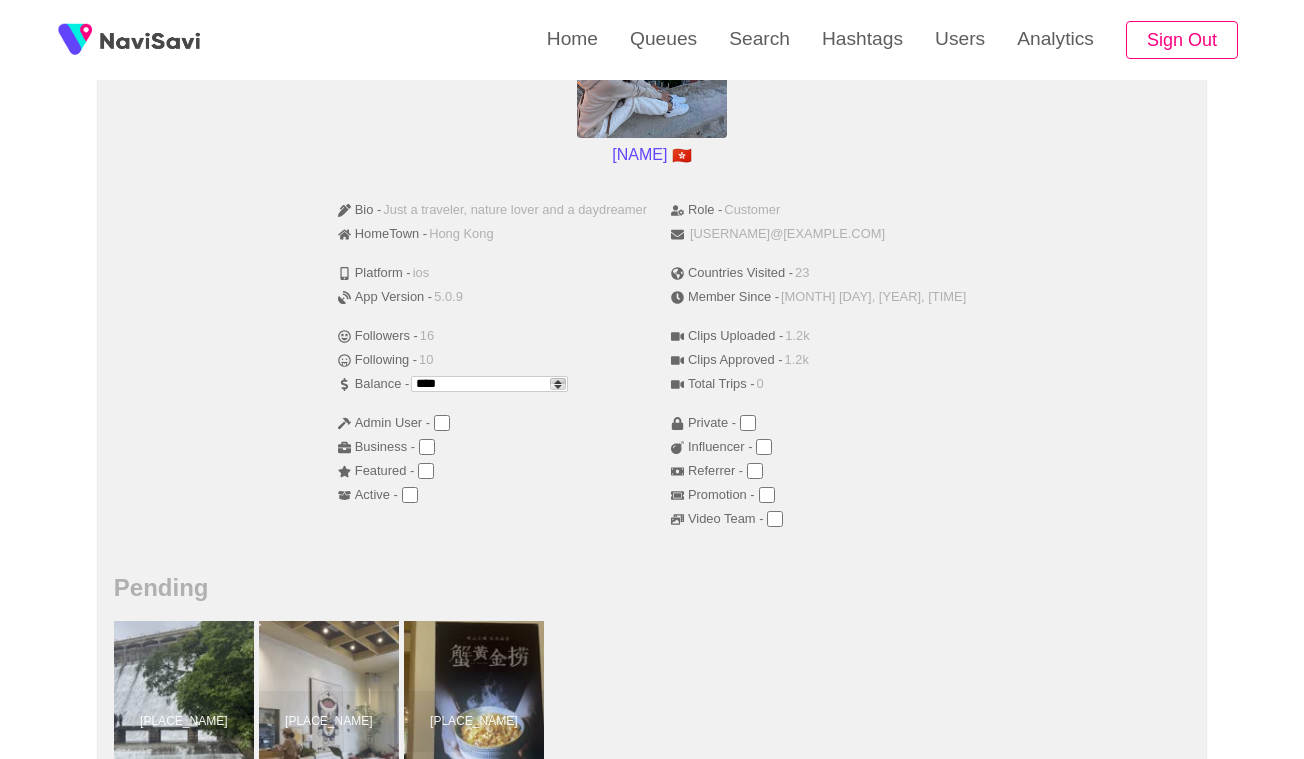 type on "****" 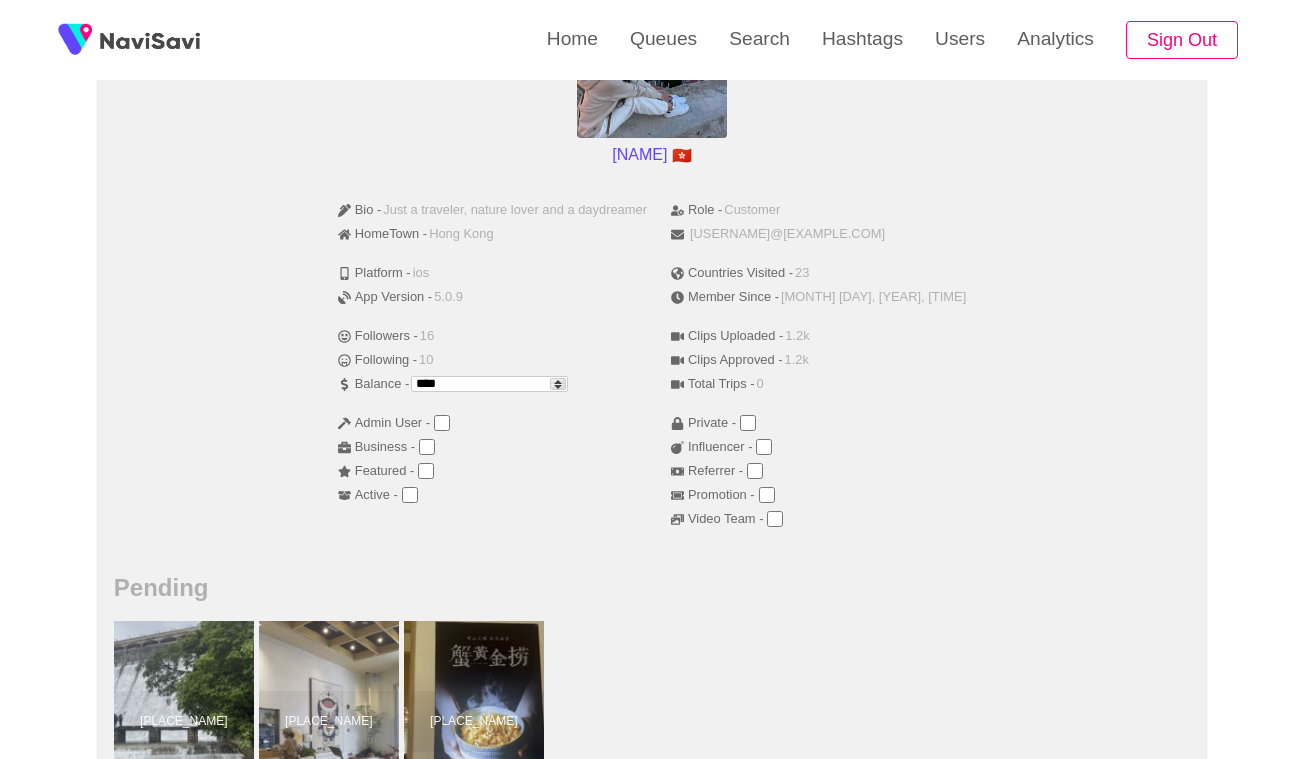 click on "Bio -   Just a traveler, nature lover and a daydreamer   HomeTown -   Hong Kong  Platform -   ios  App Version -   5.0.9  Followers -   16  Following -   10  Balance -   ****  Admin User -    Business -    Featured -    Active -    Role -   Customer   angel85kin@gmail.com  Countries Visited -   23  Member Since -   September 1, 2022, 1:08 pm  Clips Uploaded -   1.2k  Clips Approved -   1.2k  Total Trips -   0  Private -    Influencer -    Referrer -    Promotion -    Video Team -" at bounding box center (652, 372) 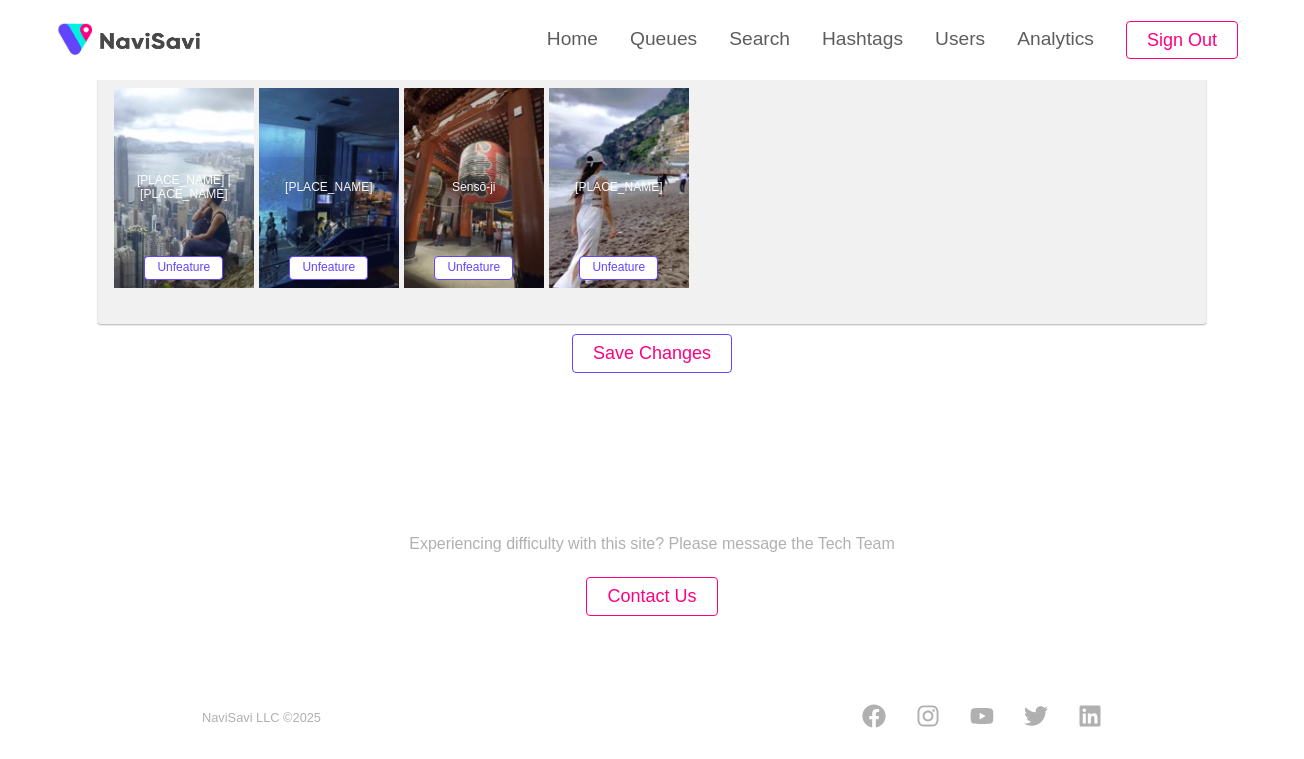 scroll, scrollTop: 1671, scrollLeft: 0, axis: vertical 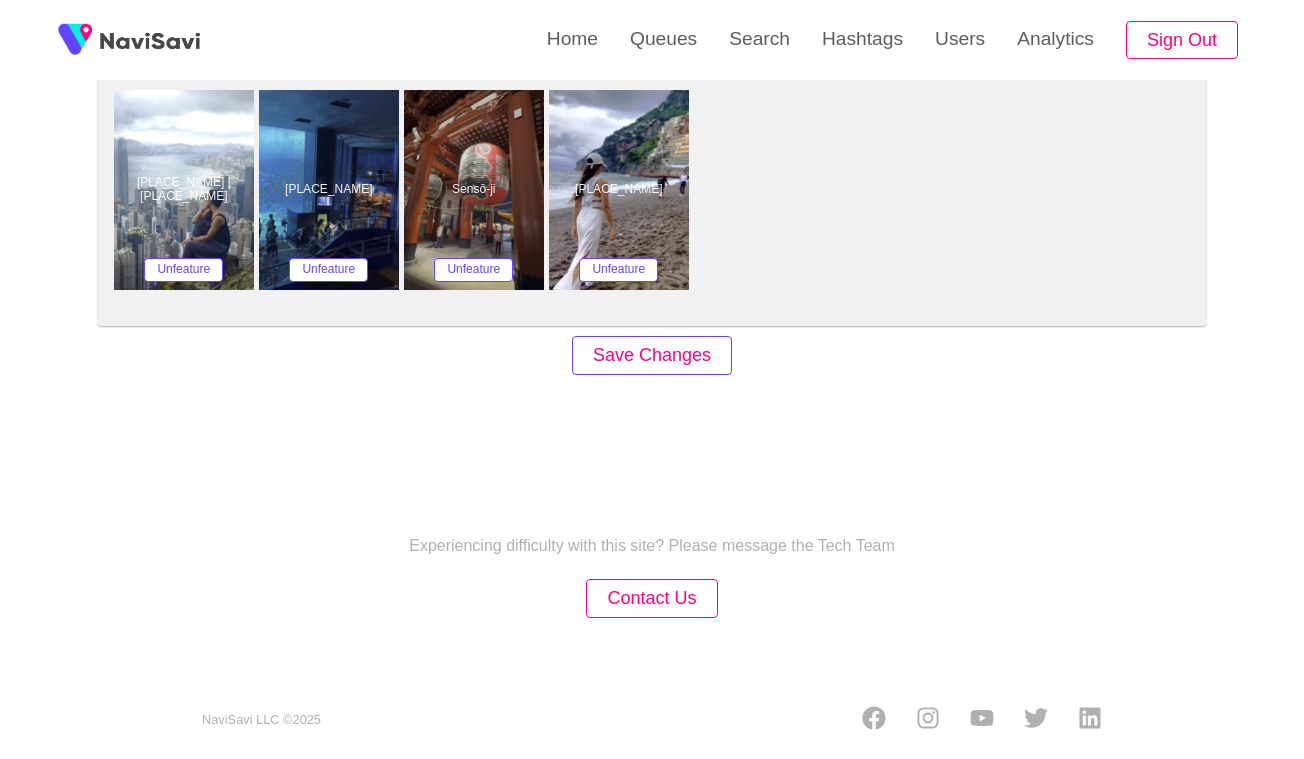 click on "Save Changes" at bounding box center (652, 355) 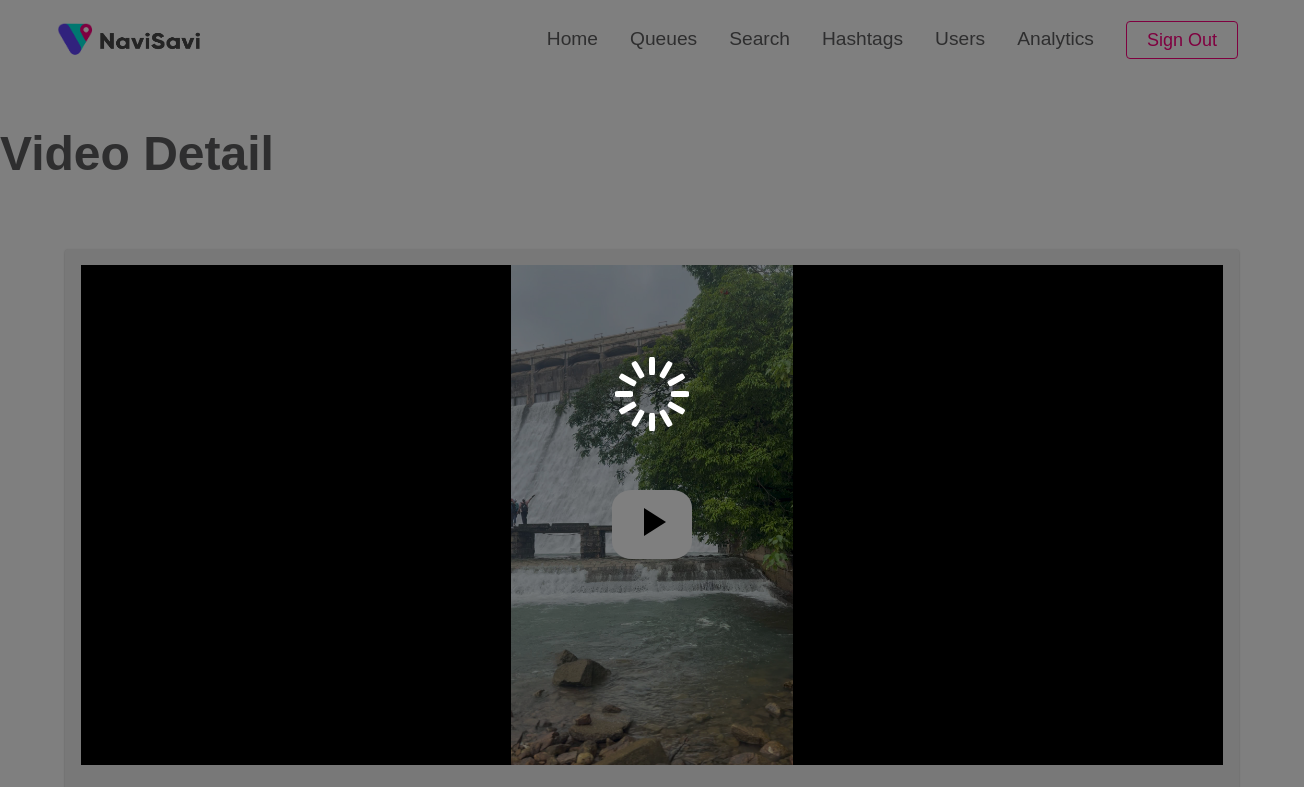 select on "**********" 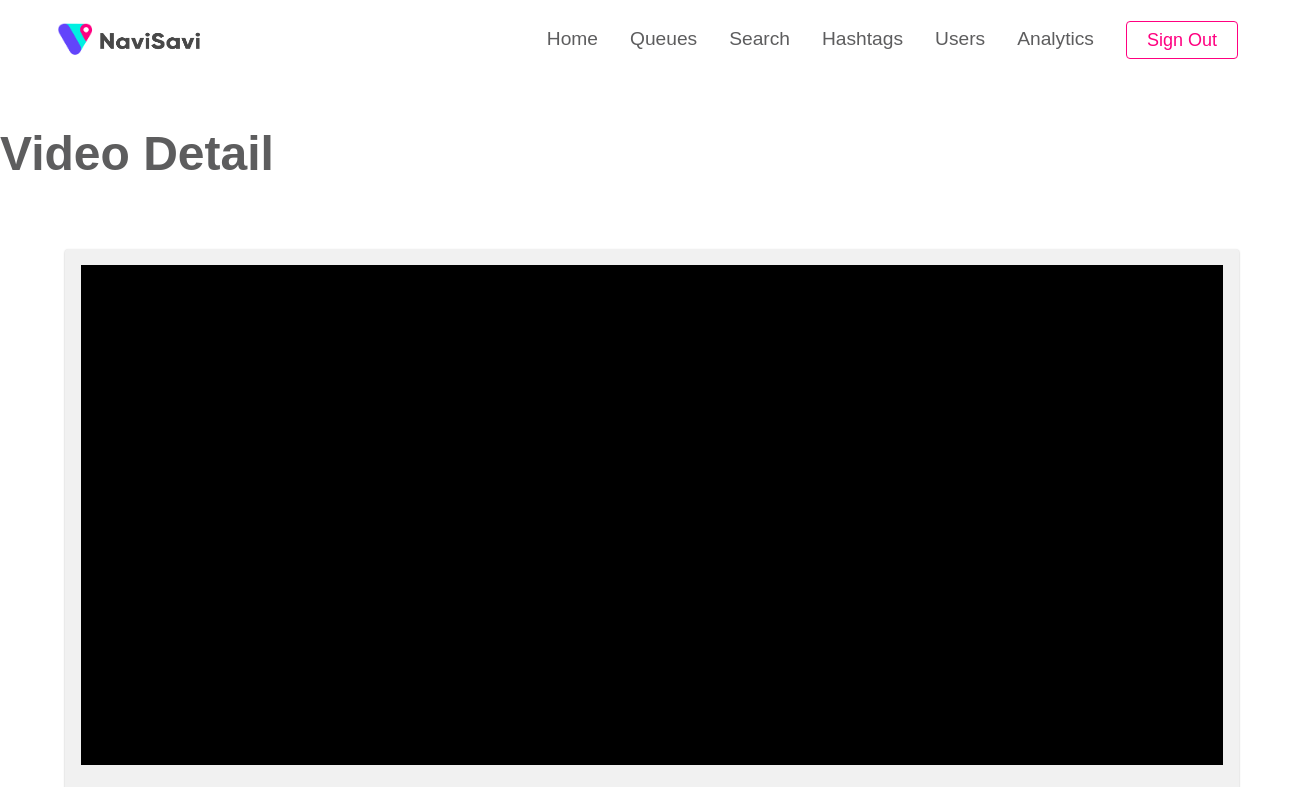 select on "****" 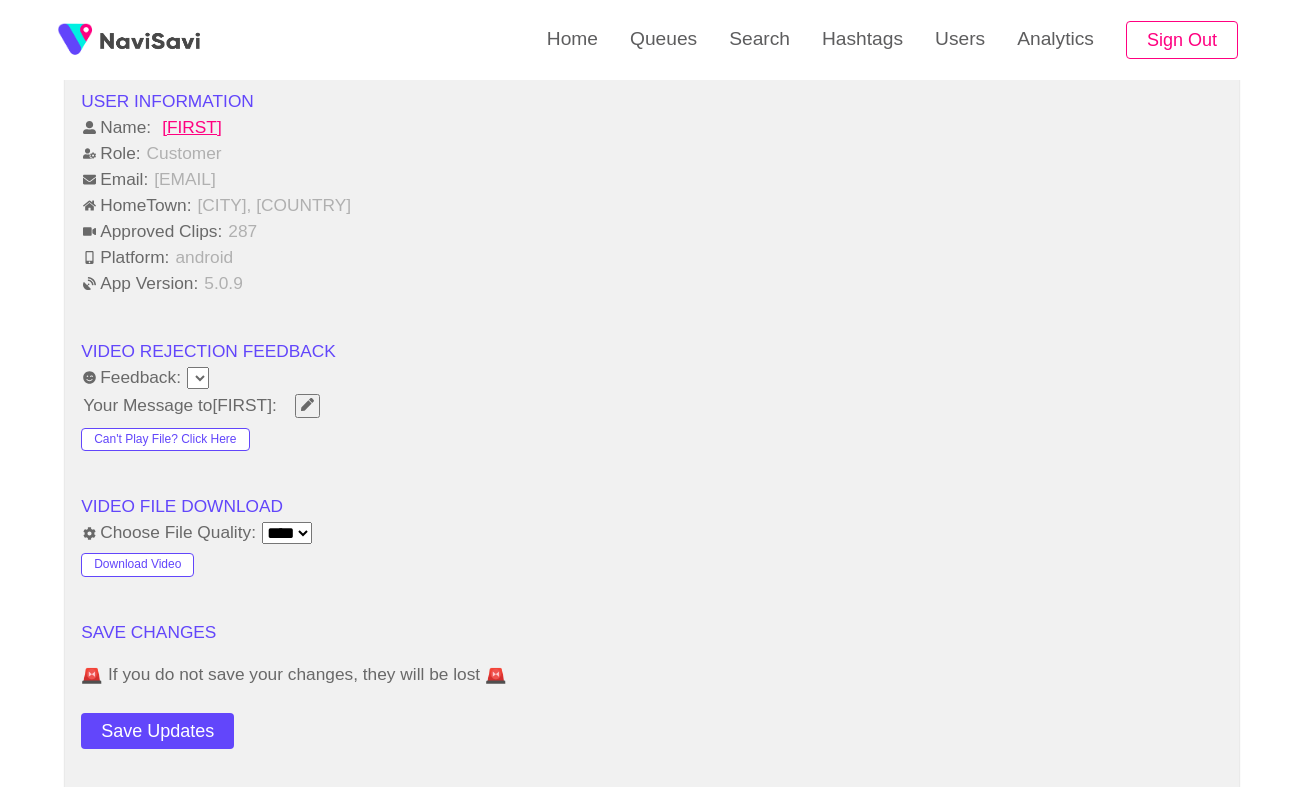 select on "**********" 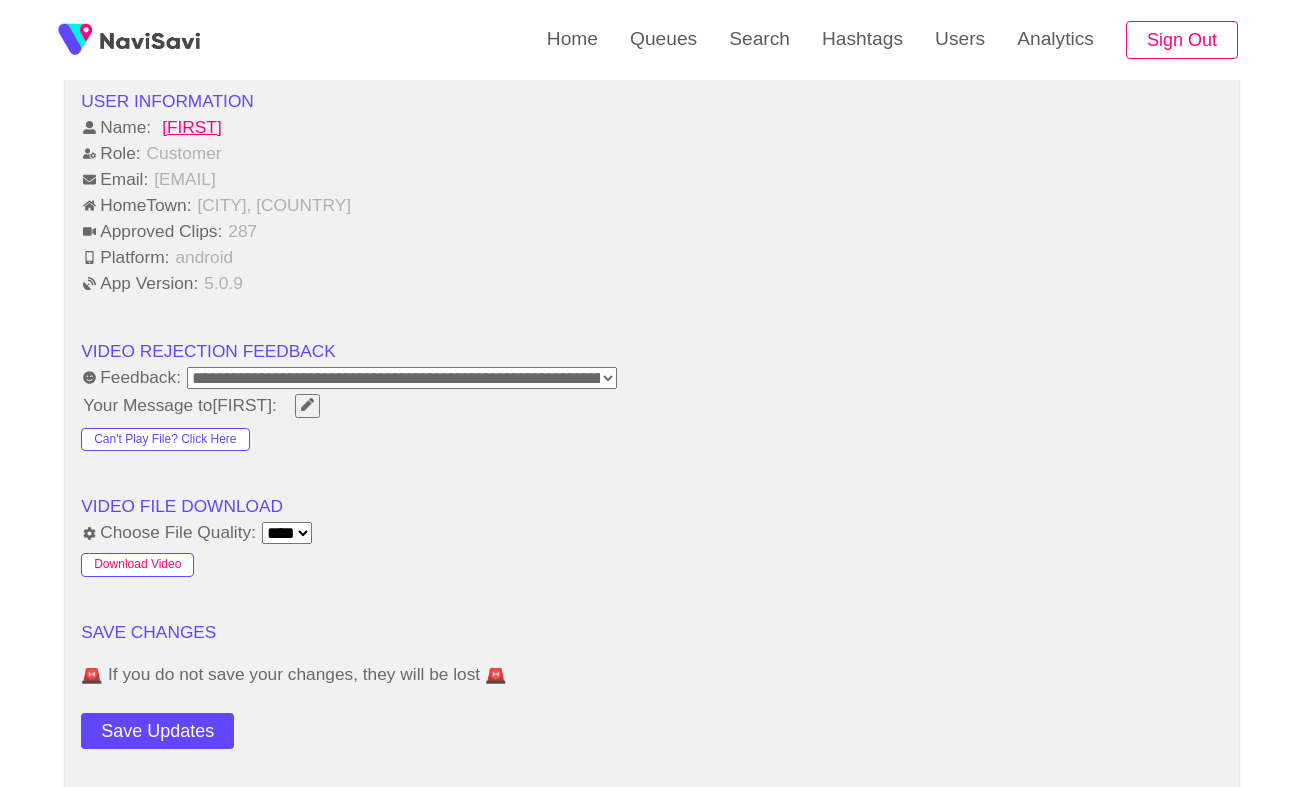 click on "Download Video" at bounding box center [137, 565] 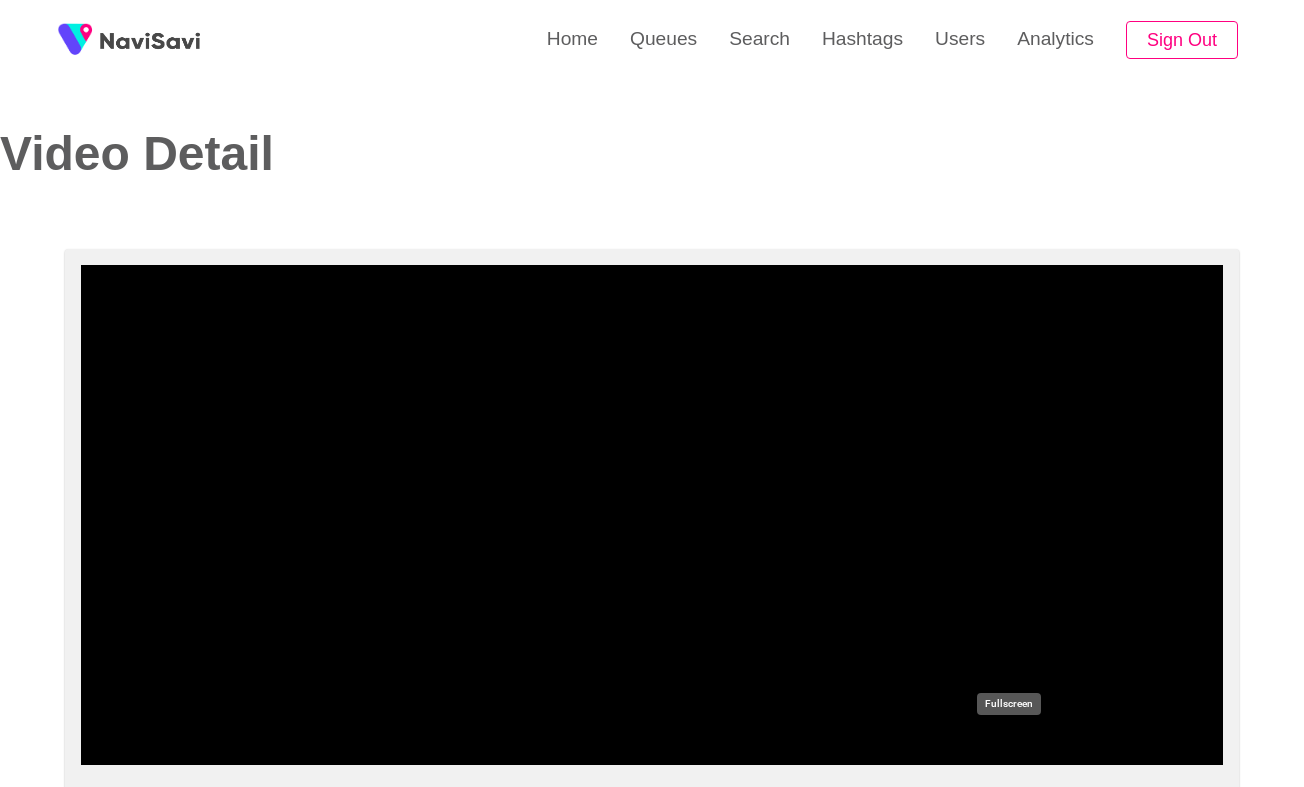 scroll, scrollTop: 0, scrollLeft: 0, axis: both 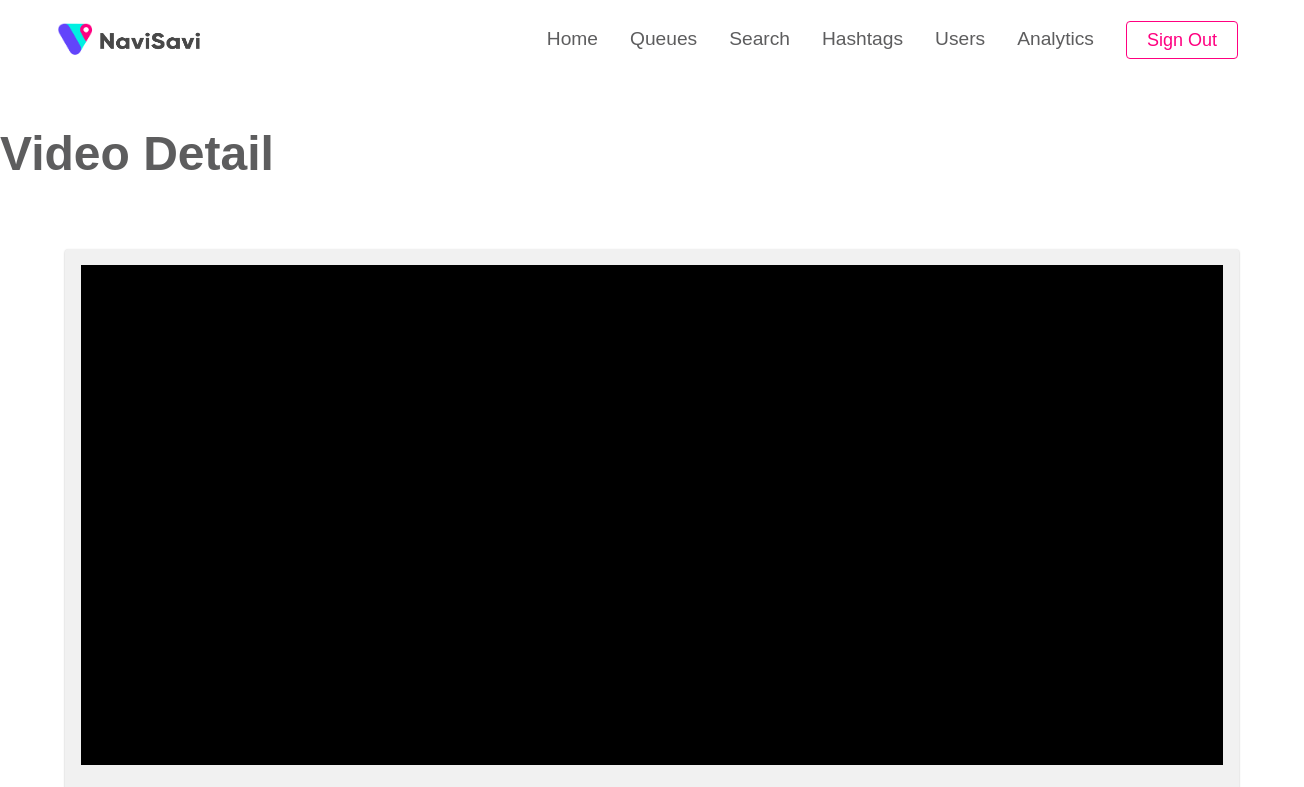 select on "**********" 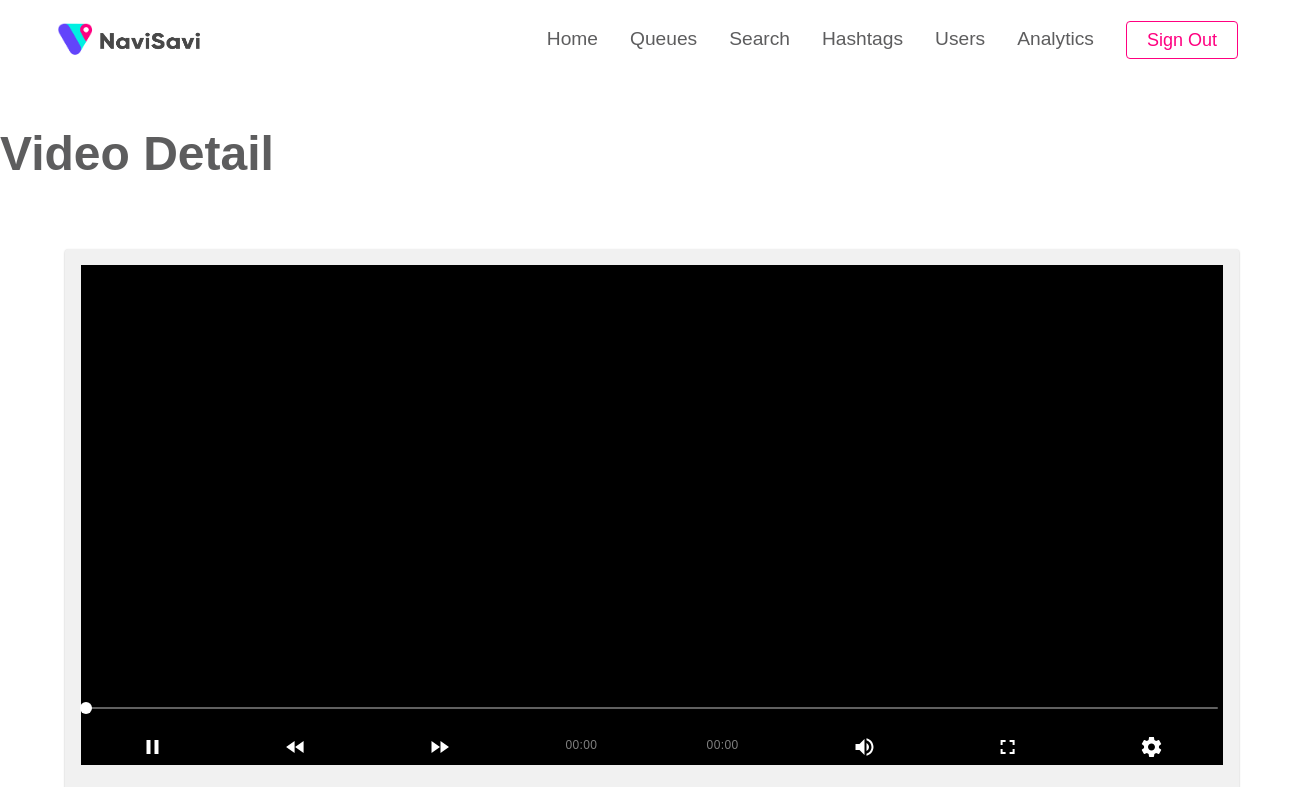 scroll, scrollTop: 165, scrollLeft: 0, axis: vertical 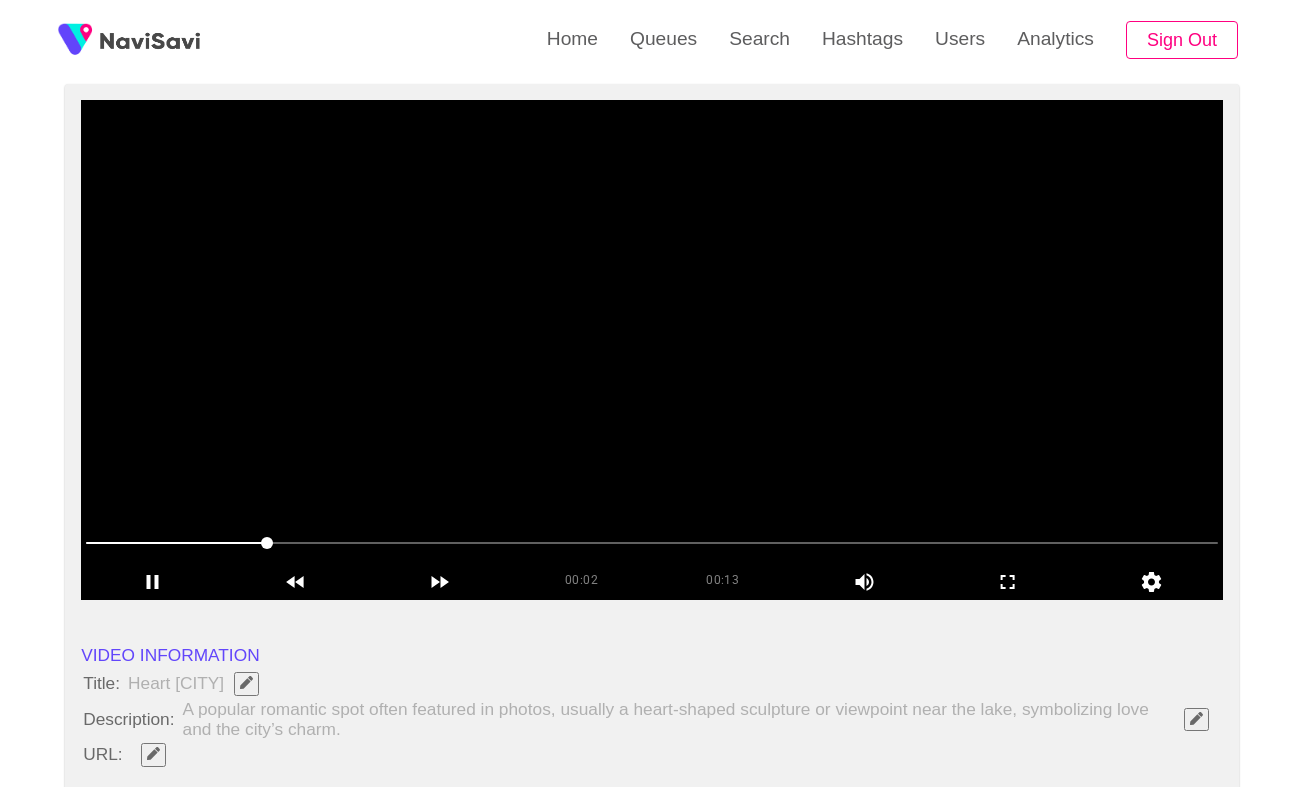 click at bounding box center (652, 350) 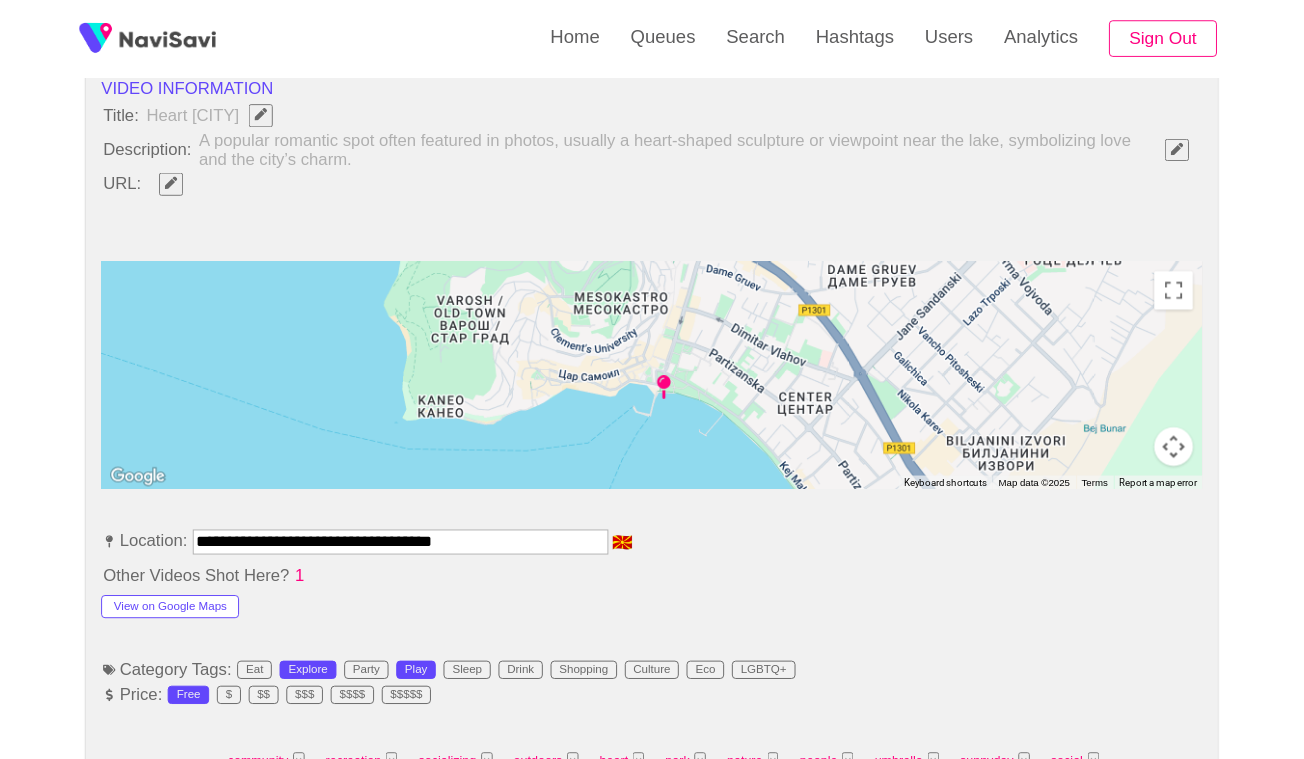 scroll, scrollTop: 892, scrollLeft: 0, axis: vertical 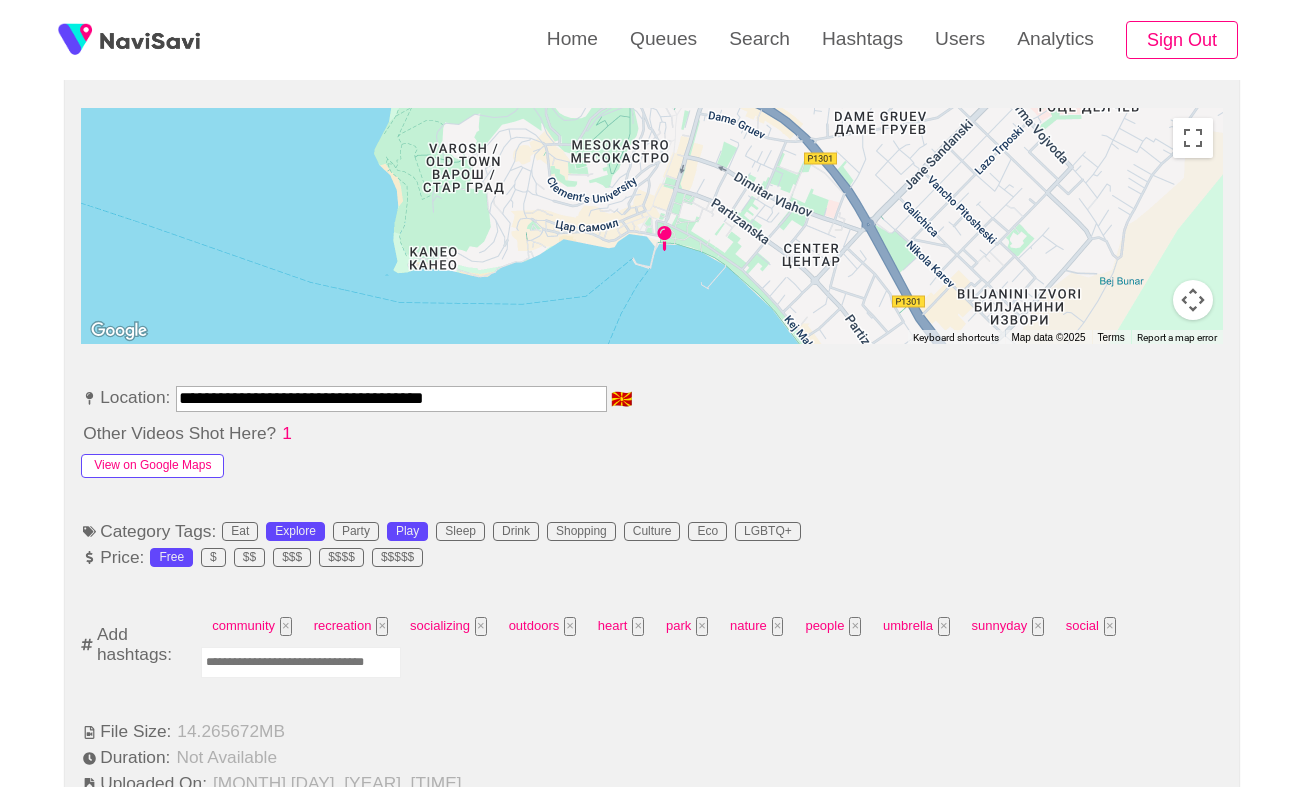 click on "View on Google Maps" at bounding box center (152, 466) 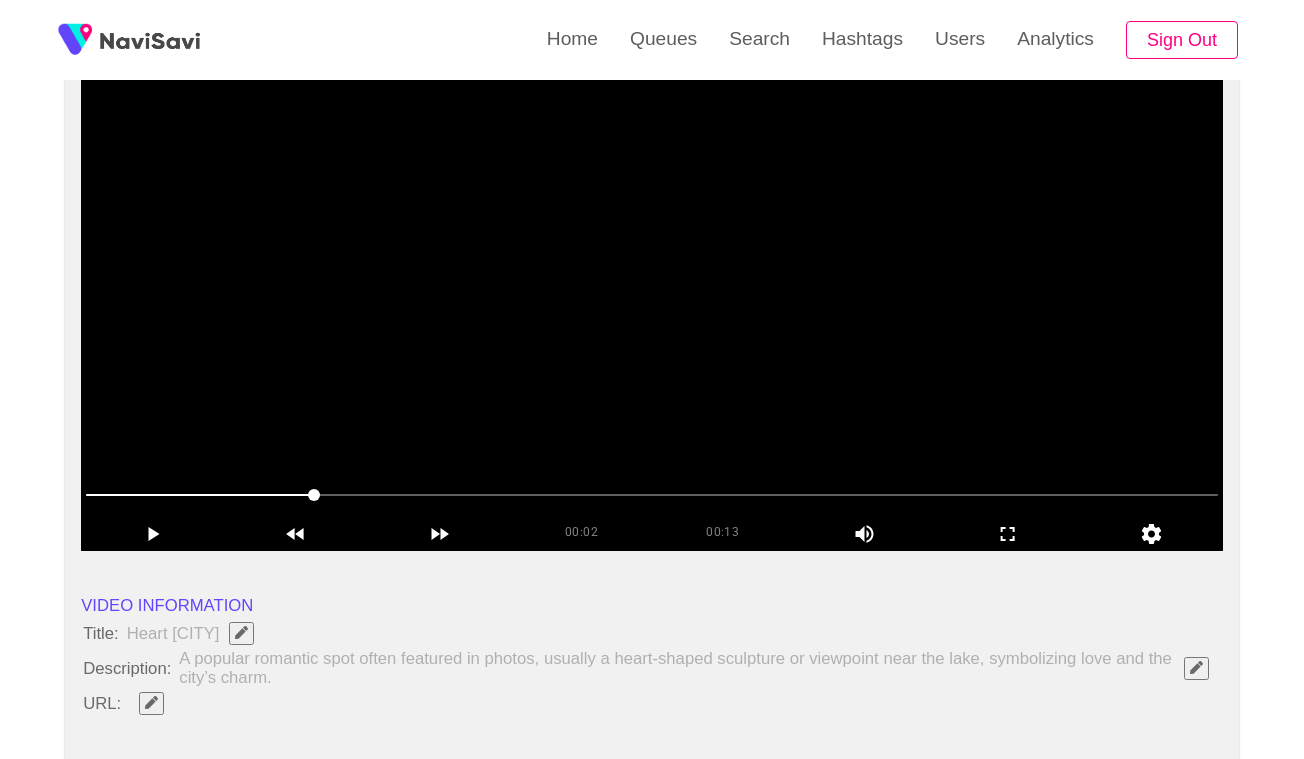 scroll, scrollTop: 190, scrollLeft: 0, axis: vertical 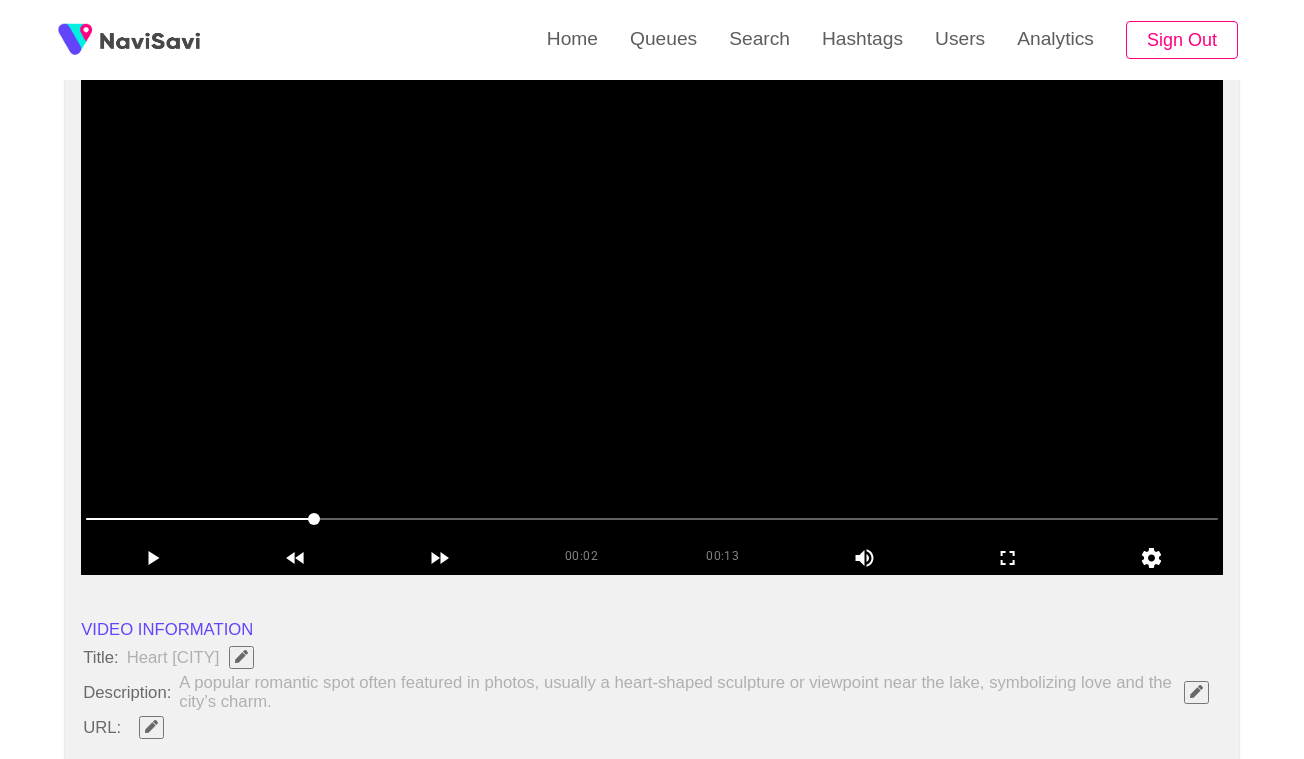 click at bounding box center [652, 325] 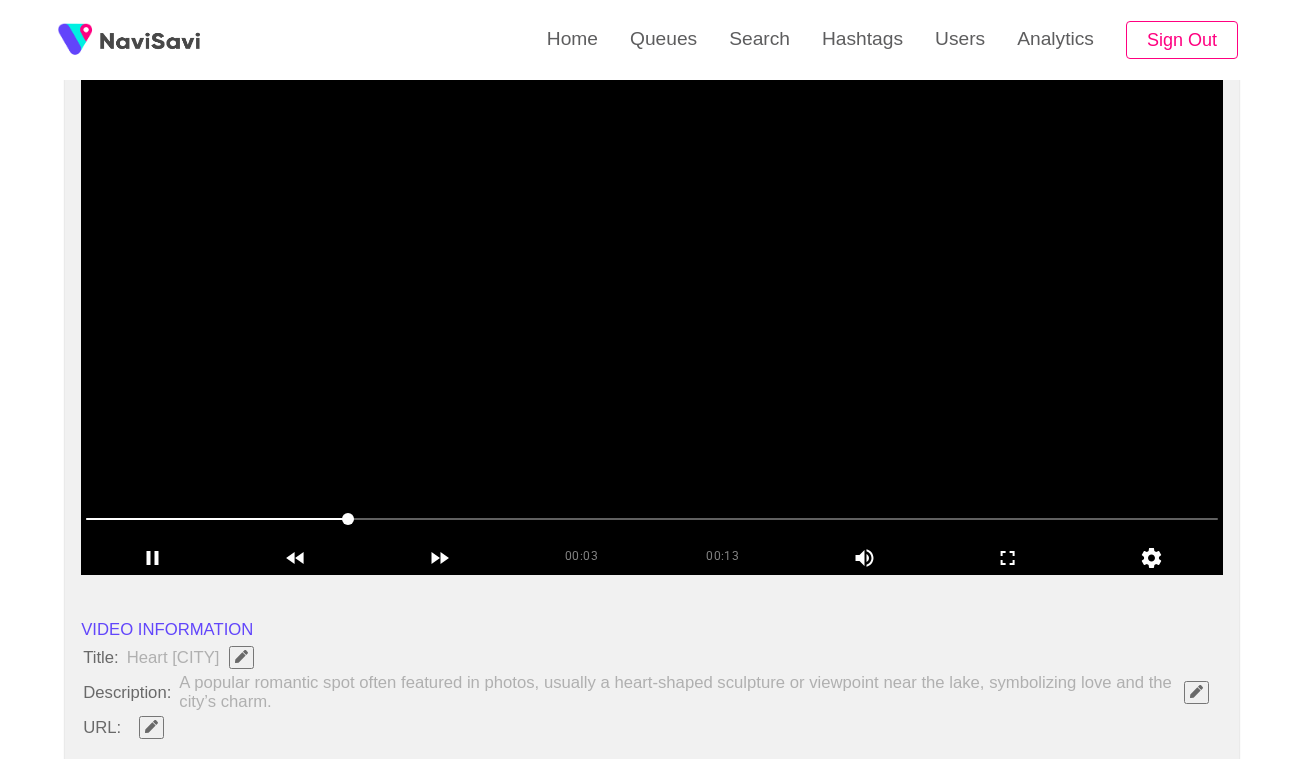 click at bounding box center [652, 325] 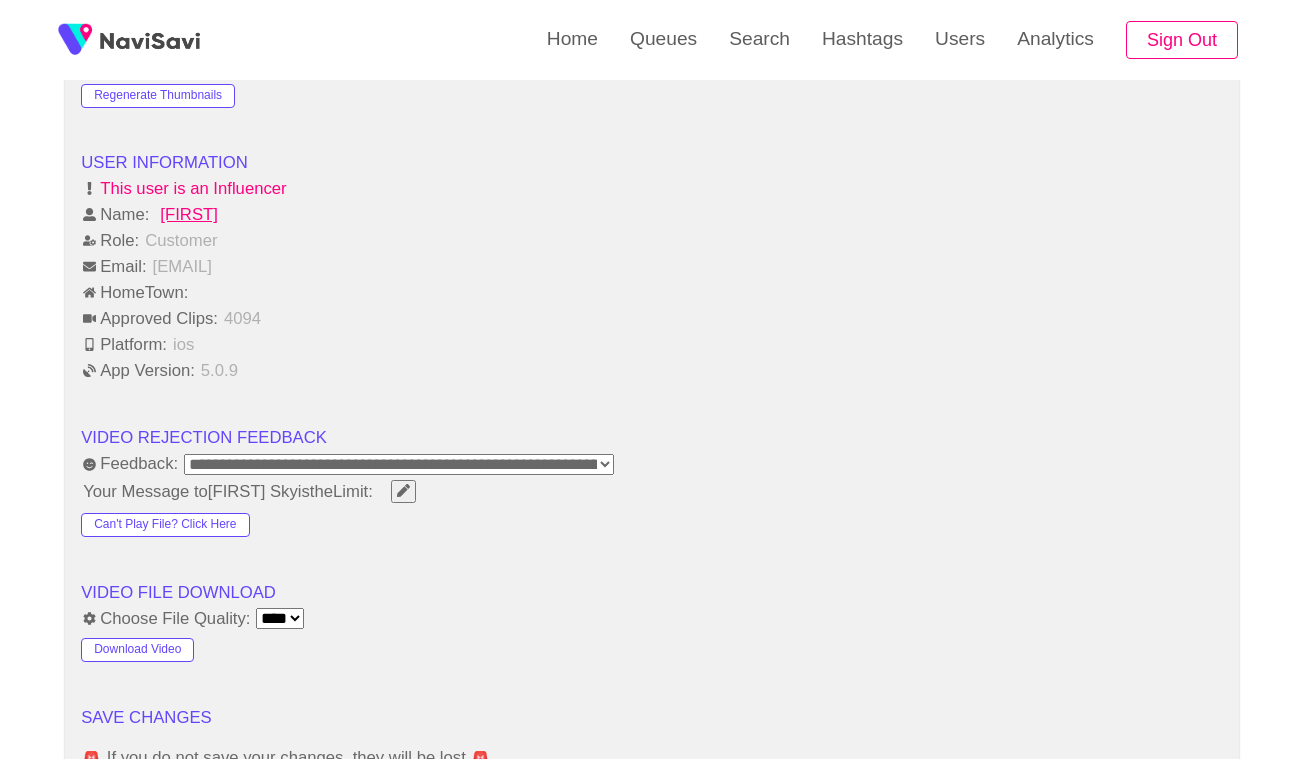 scroll, scrollTop: 2418, scrollLeft: 0, axis: vertical 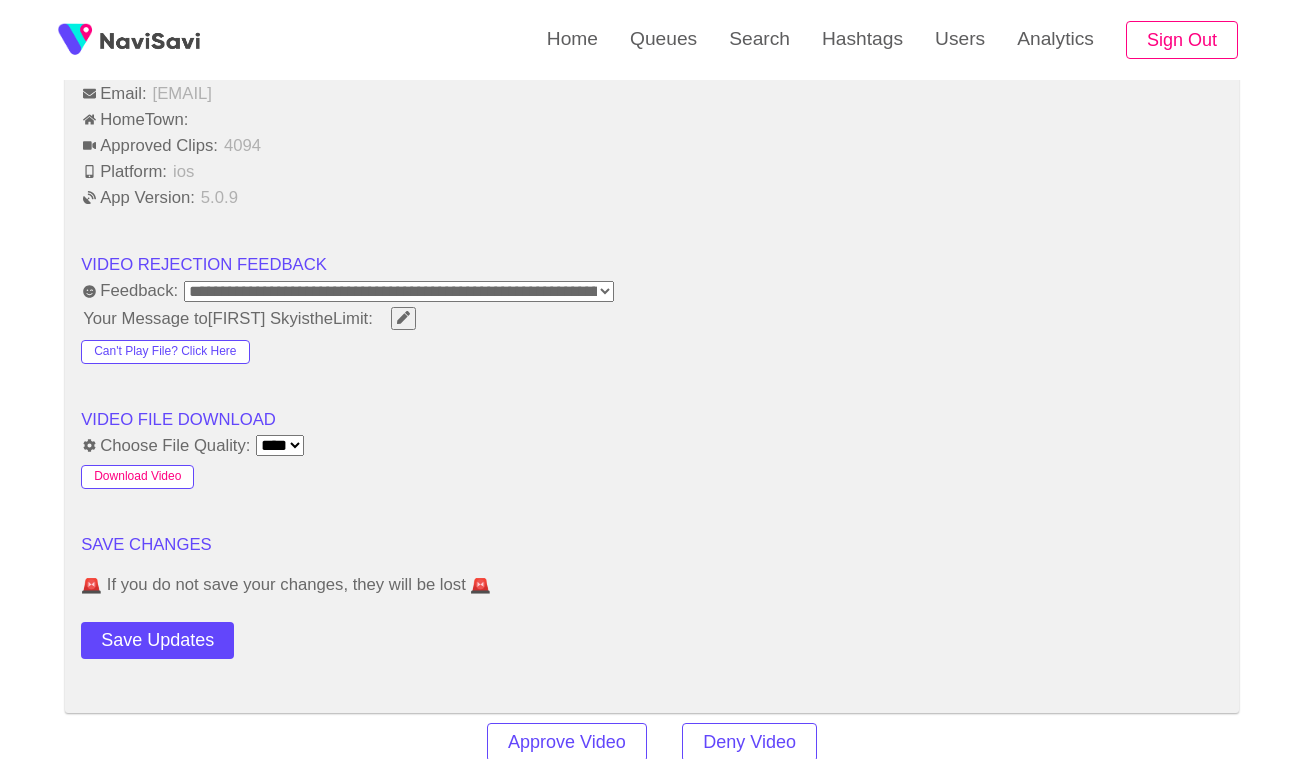 click on "Download Video" at bounding box center (137, 477) 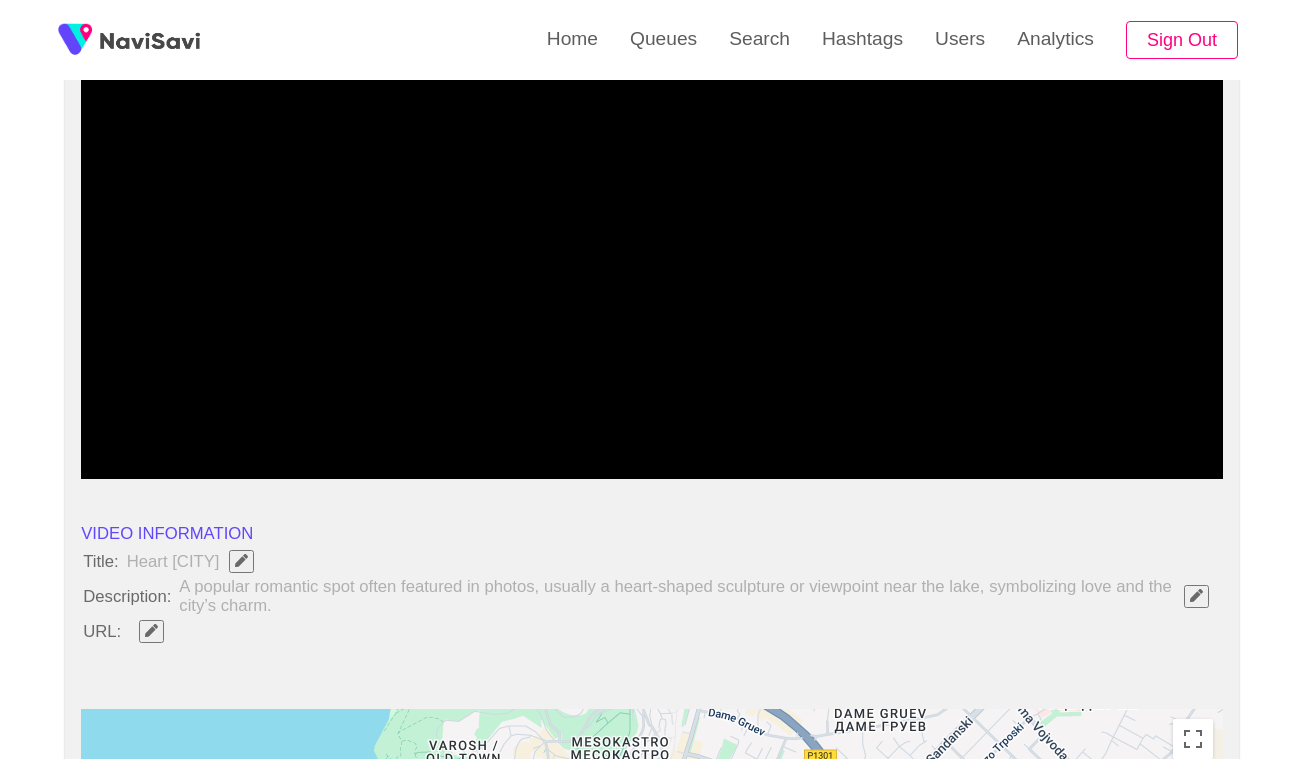 scroll, scrollTop: 261, scrollLeft: 0, axis: vertical 